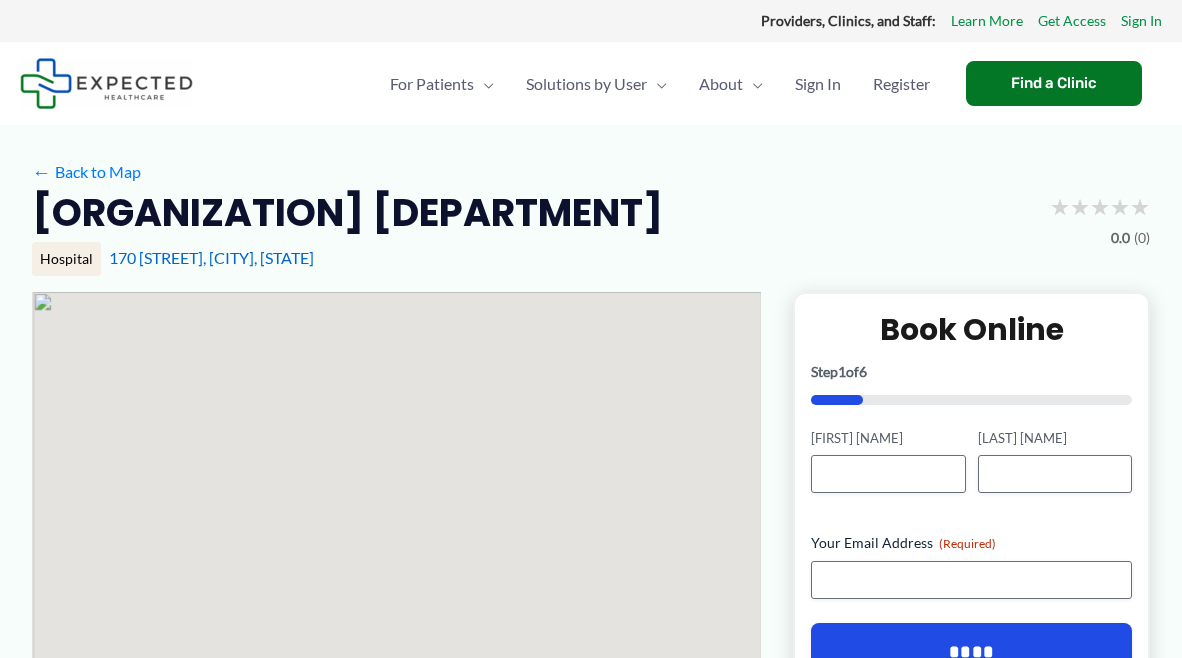 scroll, scrollTop: 0, scrollLeft: 0, axis: both 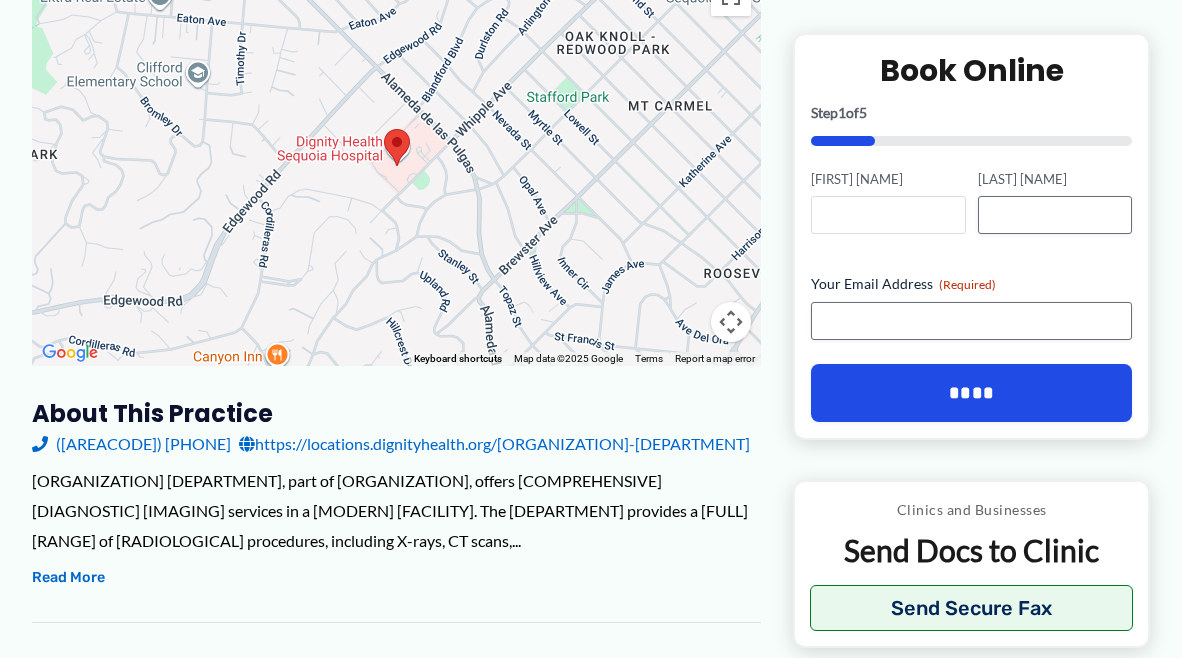 click on "[FIRST] [NAME]" at bounding box center (888, 215) 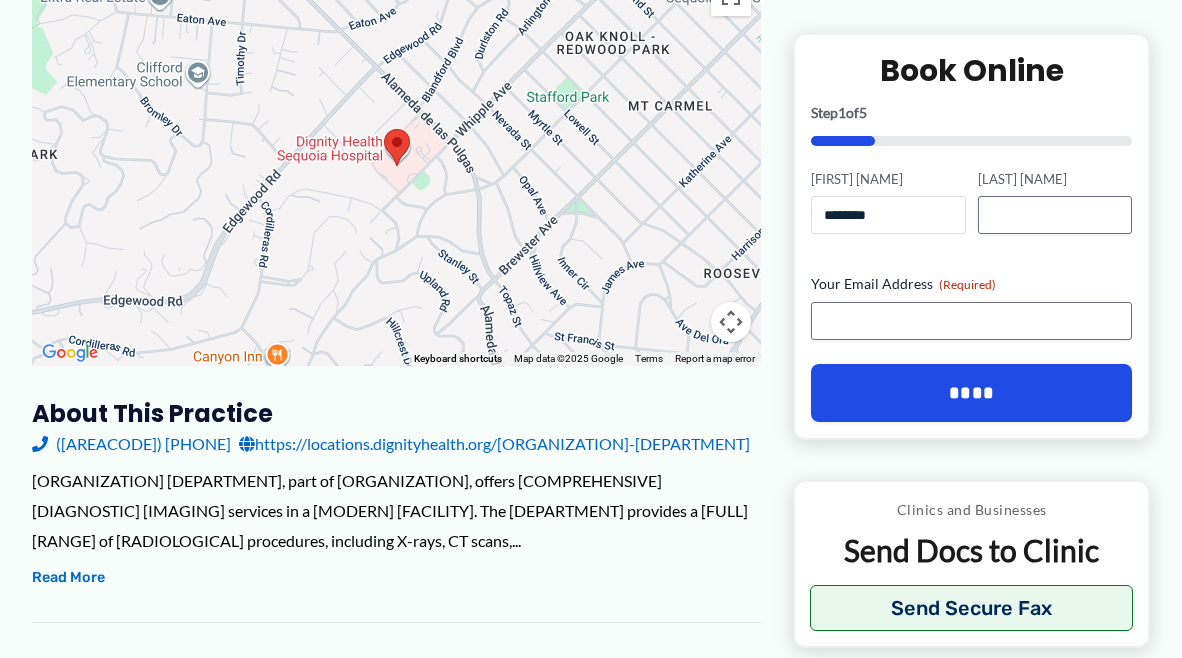 type on "********" 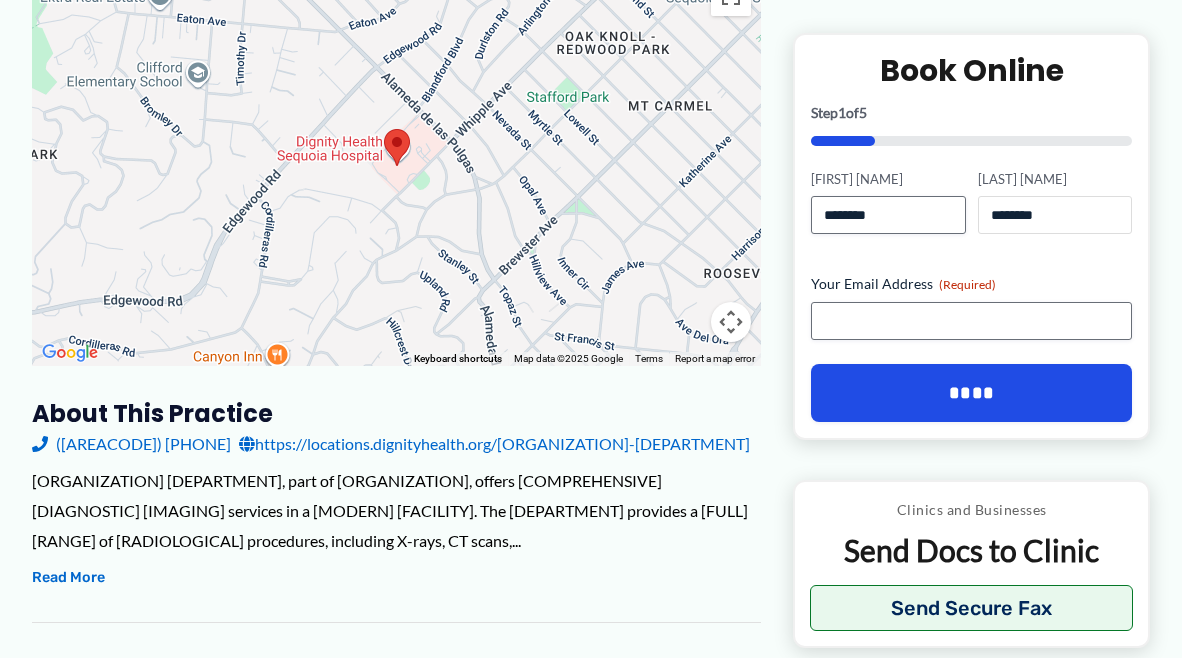 type on "********" 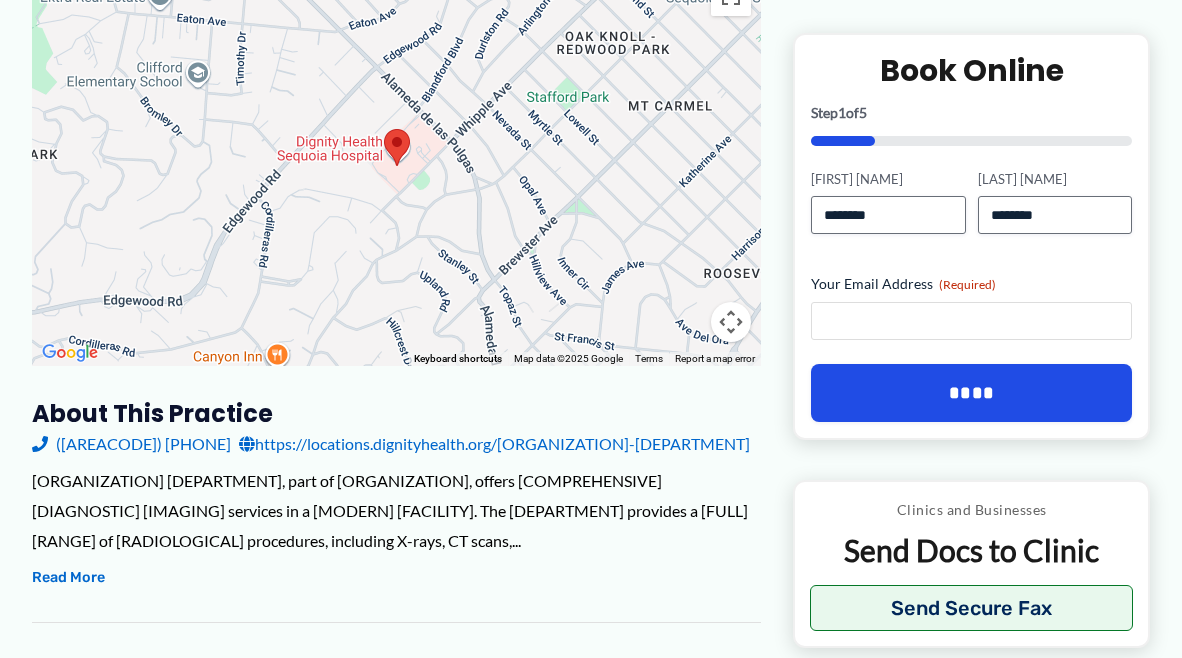 click on "[YOUR] [EMAIL] [ADDRESS] ([REQUIRED])" at bounding box center [971, 321] 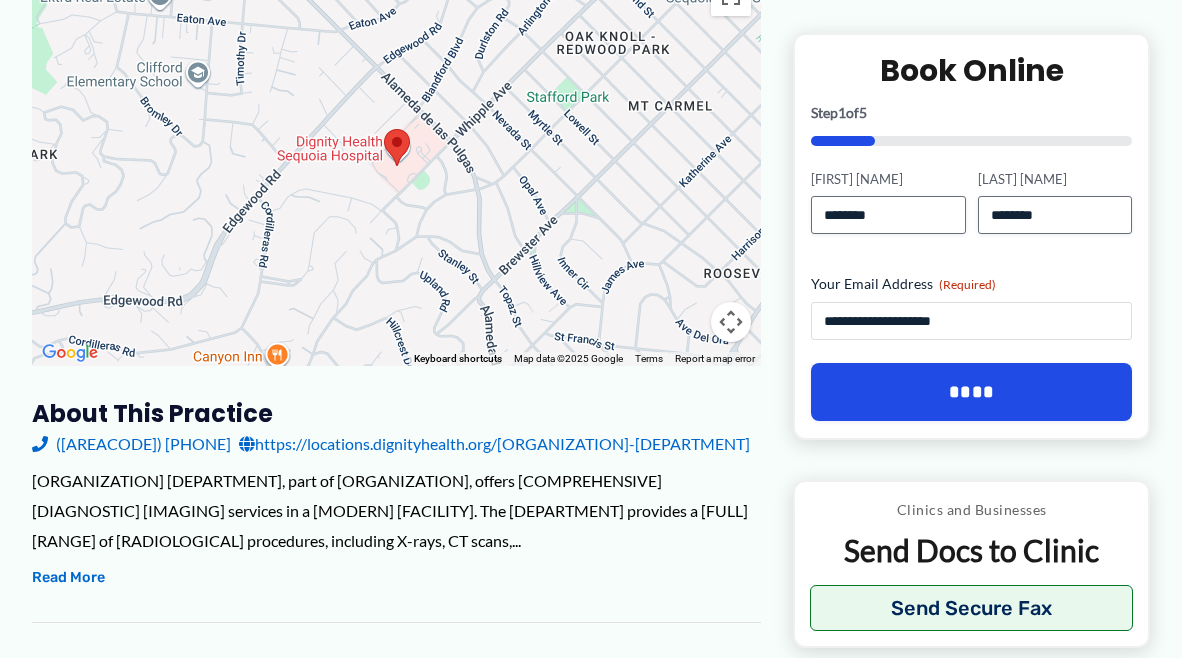 type on "**********" 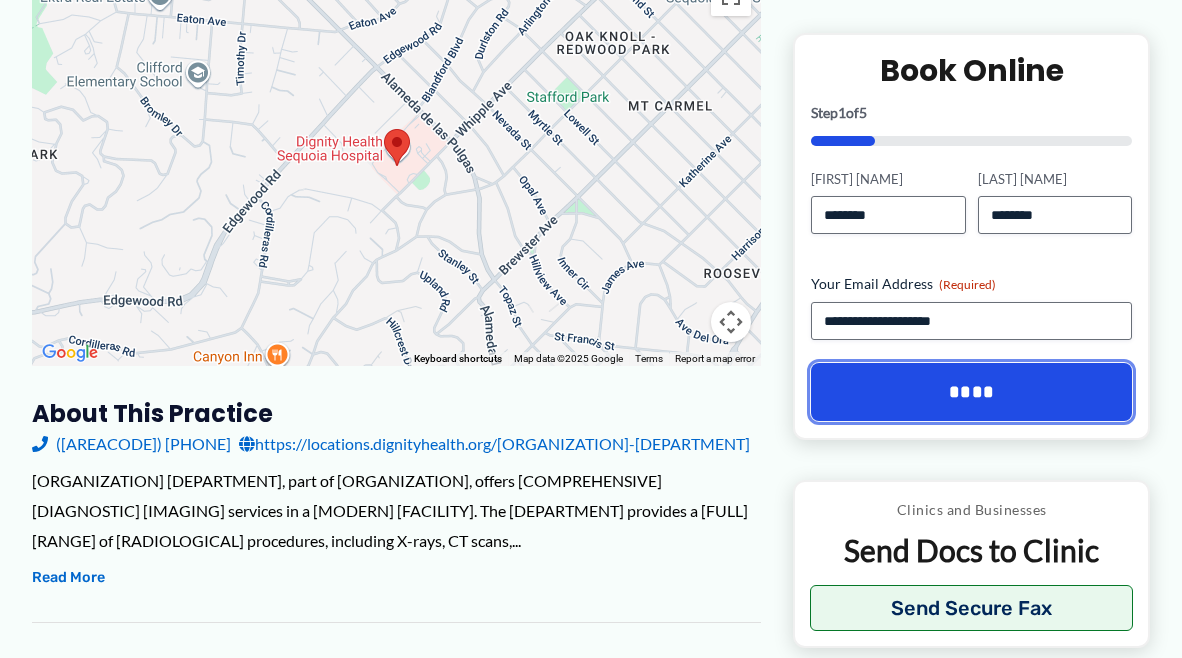click on "****" at bounding box center [971, 392] 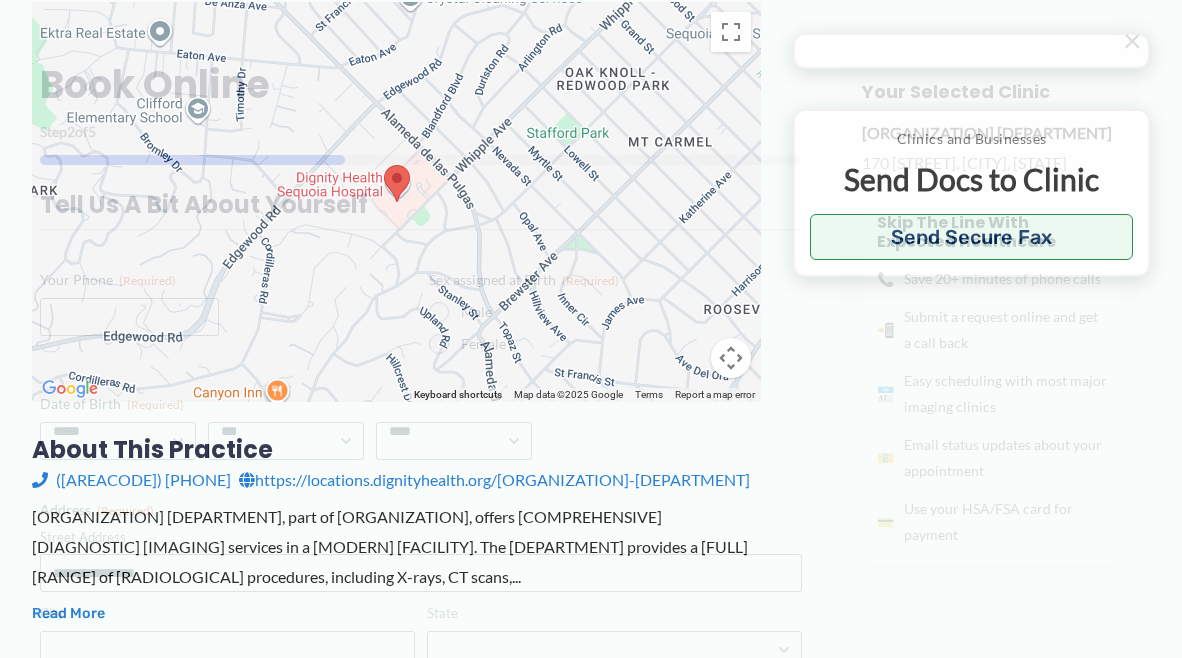 scroll, scrollTop: 286, scrollLeft: 0, axis: vertical 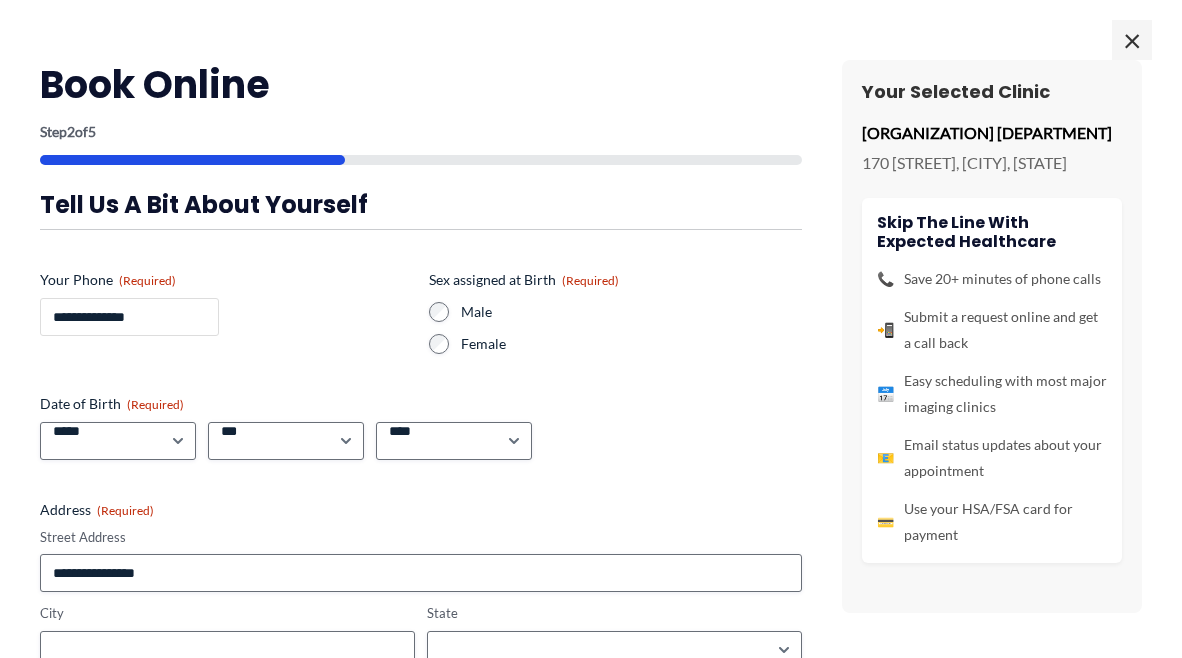 click on "**********" at bounding box center [129, 317] 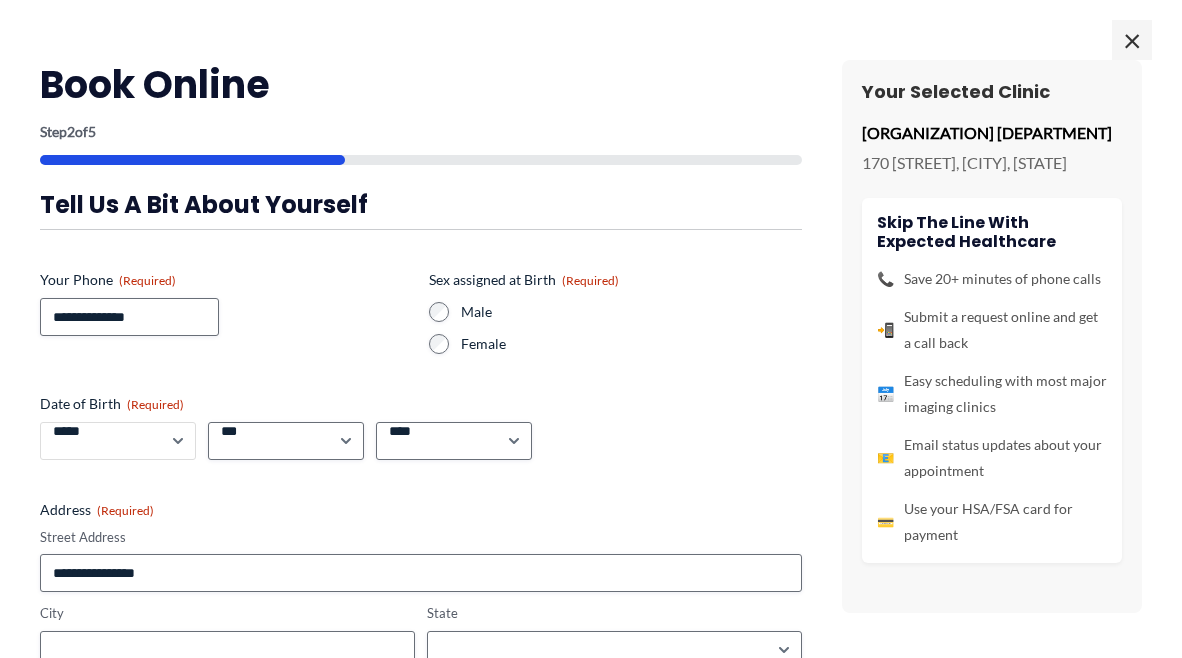 click on "***** * * * * * * * * * ** ** **" at bounding box center (118, 441) 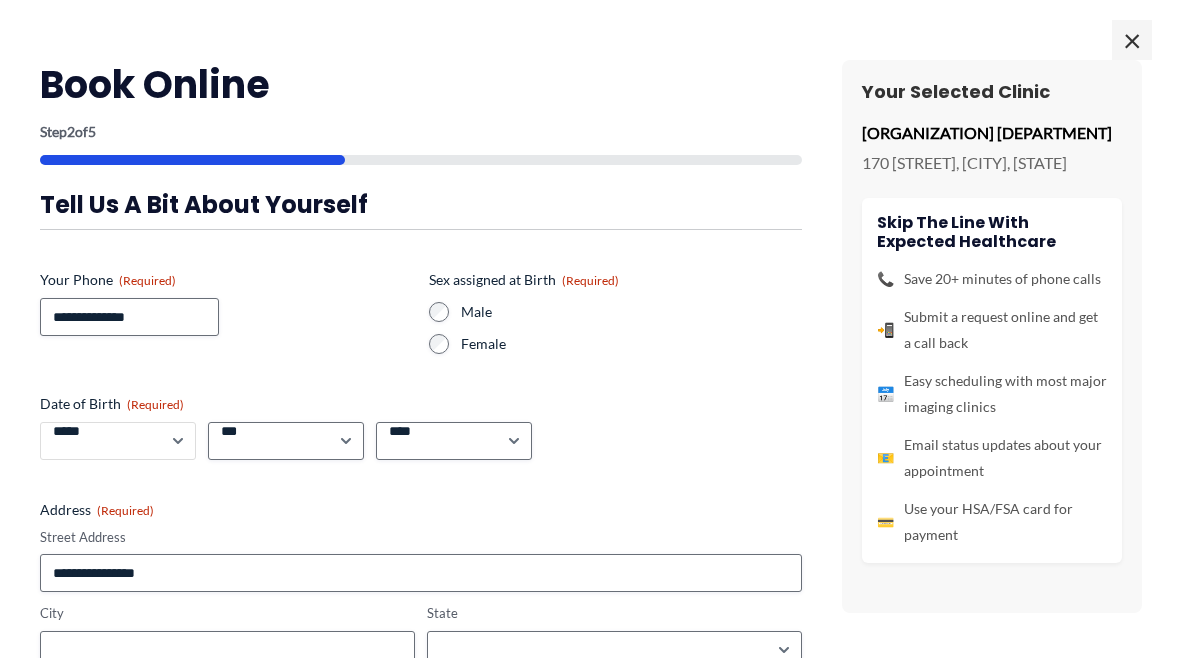 select on "**" 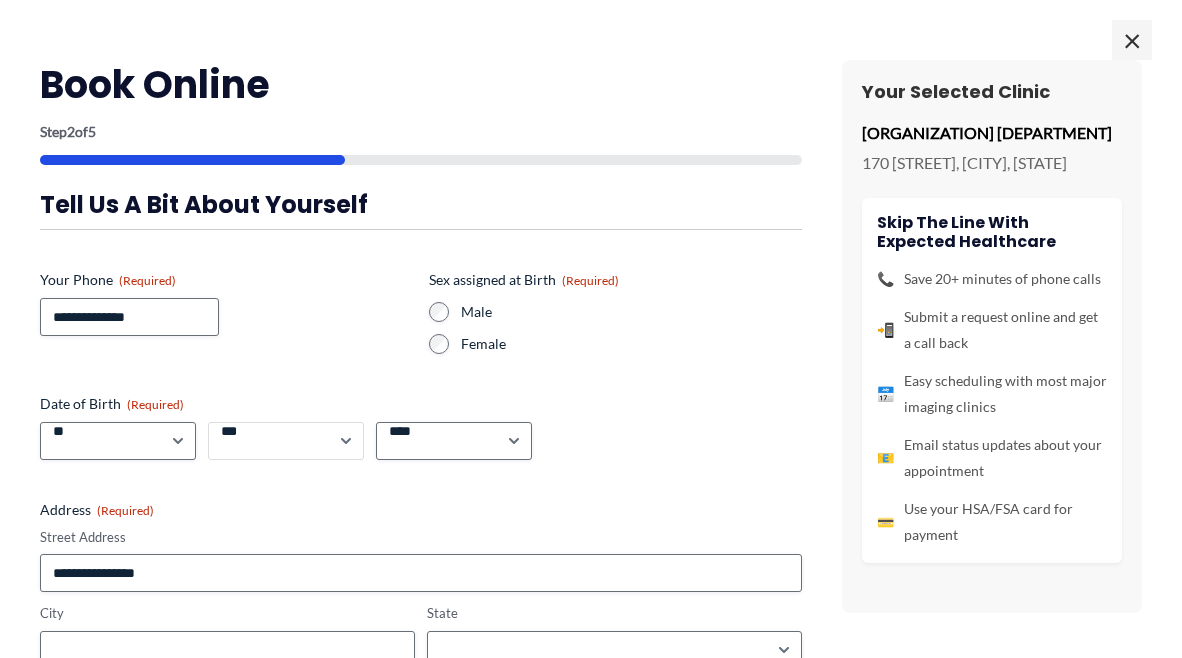 click on "*** * * * * * * * * * ** ** ** ** ** ** ** ** ** ** ** ** ** ** ** ** ** ** ** ** ** **" at bounding box center (286, 441) 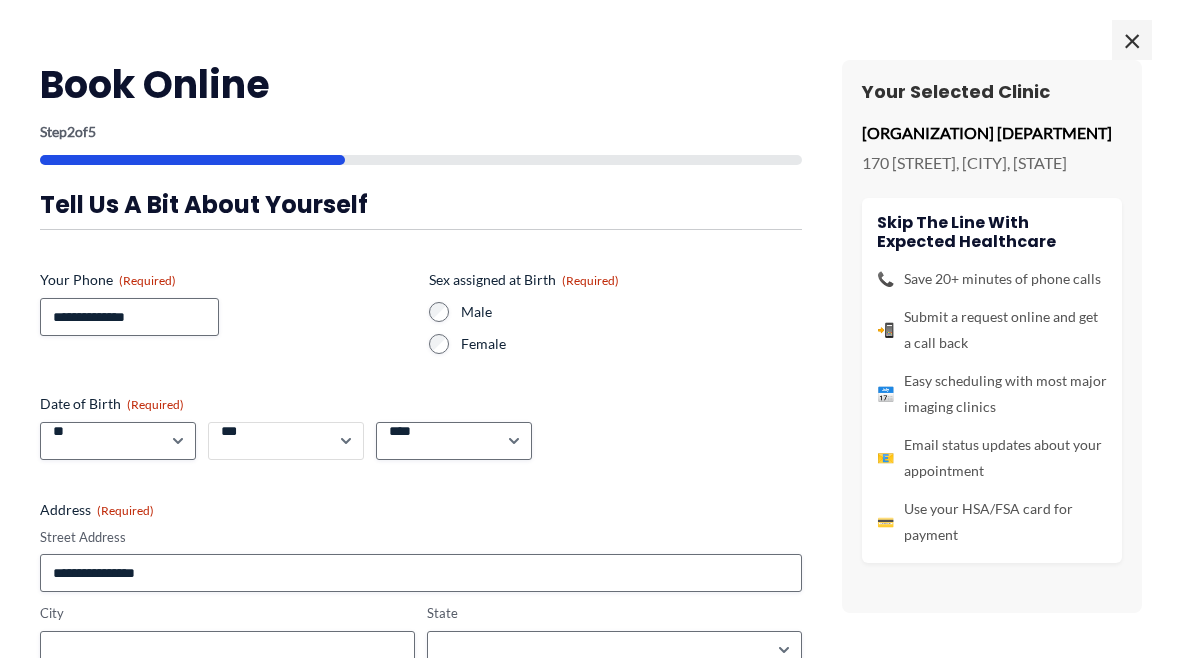 select on "**" 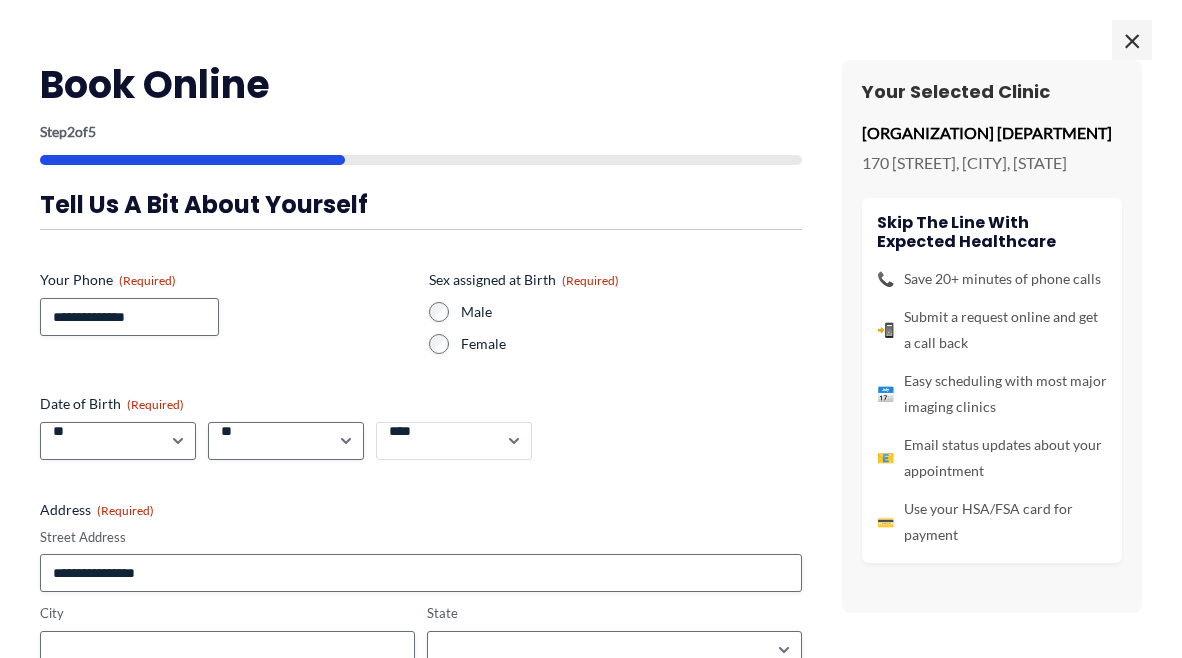 click on "**** **** **** **** **** **** **** **** **** **** **** **** **** **** **** **** **** **** **** **** **** **** **** **** **** **** **** **** **** **** **** **** **** **** **** **** **** **** **** **** **** **** **** **** **** **** **** **** **** **** **** **** **** **** **** **** **** **** **** **** **** **** **** **** **** **** **** **** **** **** **** **** **** **** **** **** **** **** **** **** **** **** **** **** **** **** **** **** **** **** **** **** **** **** **** **** **** **** **** **** **** **** **** **** **** **** **** ****" at bounding box center [454, 441] 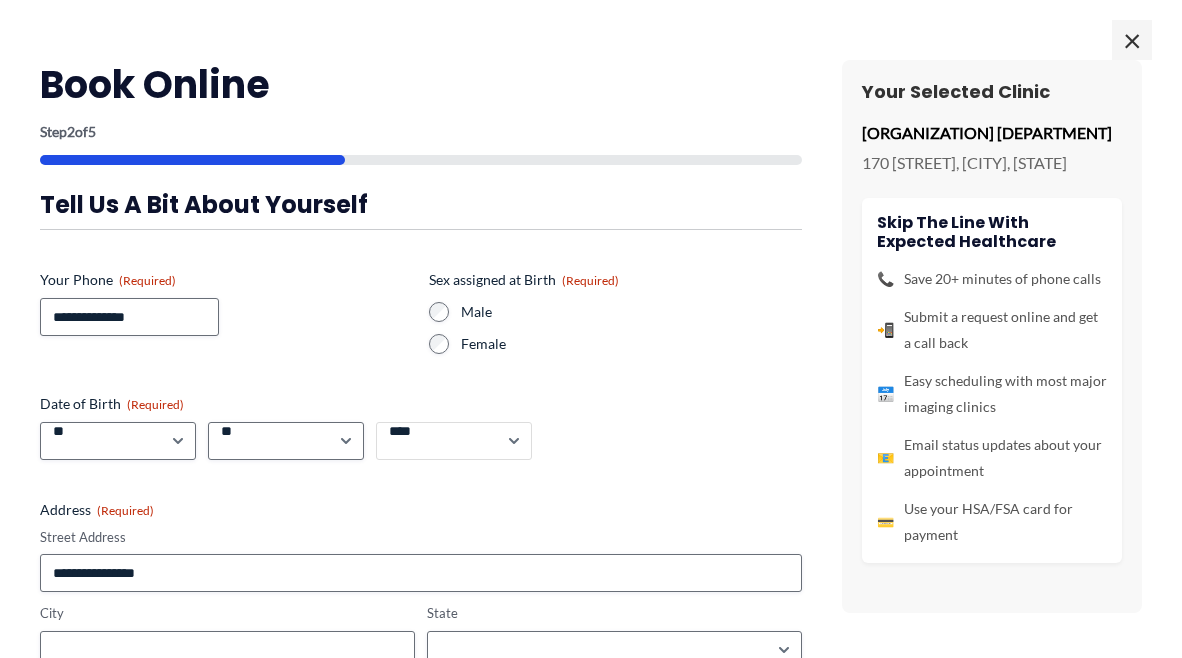 select on "****" 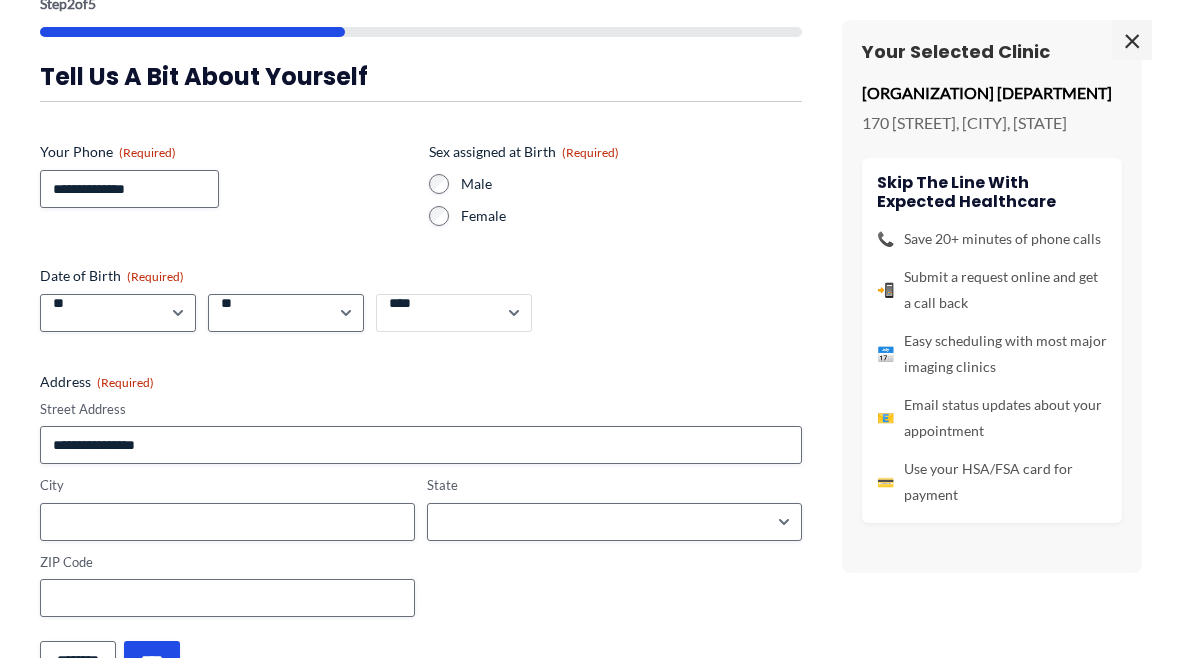 scroll, scrollTop: 189, scrollLeft: 0, axis: vertical 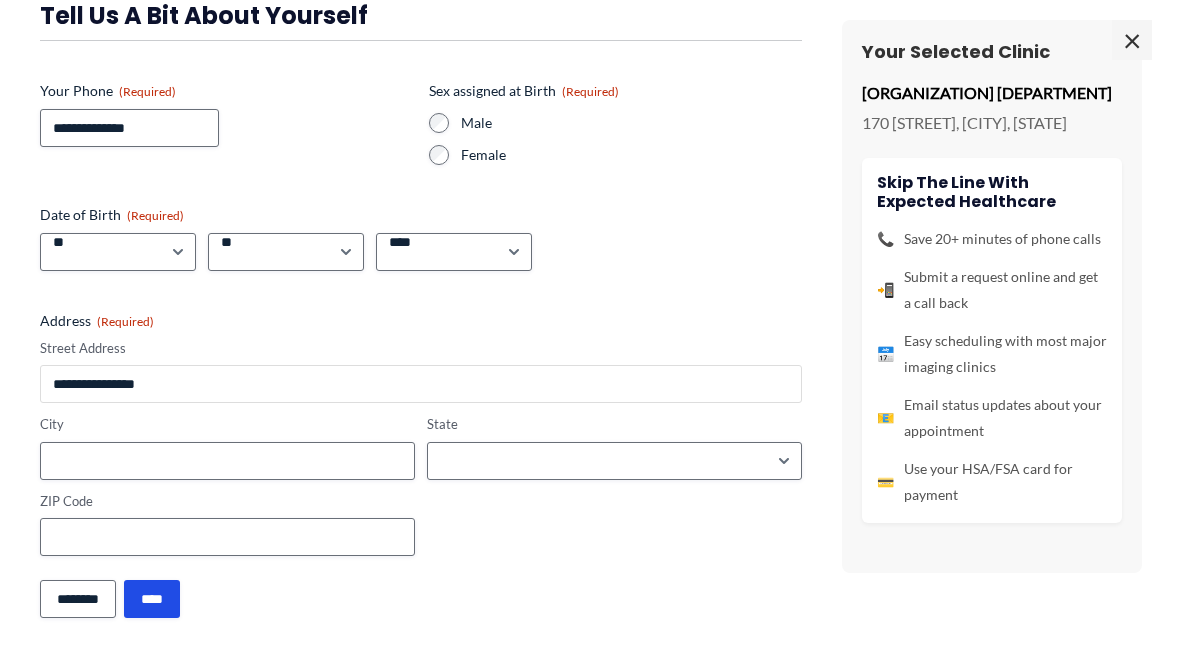 click on "Street Address" at bounding box center [421, 384] 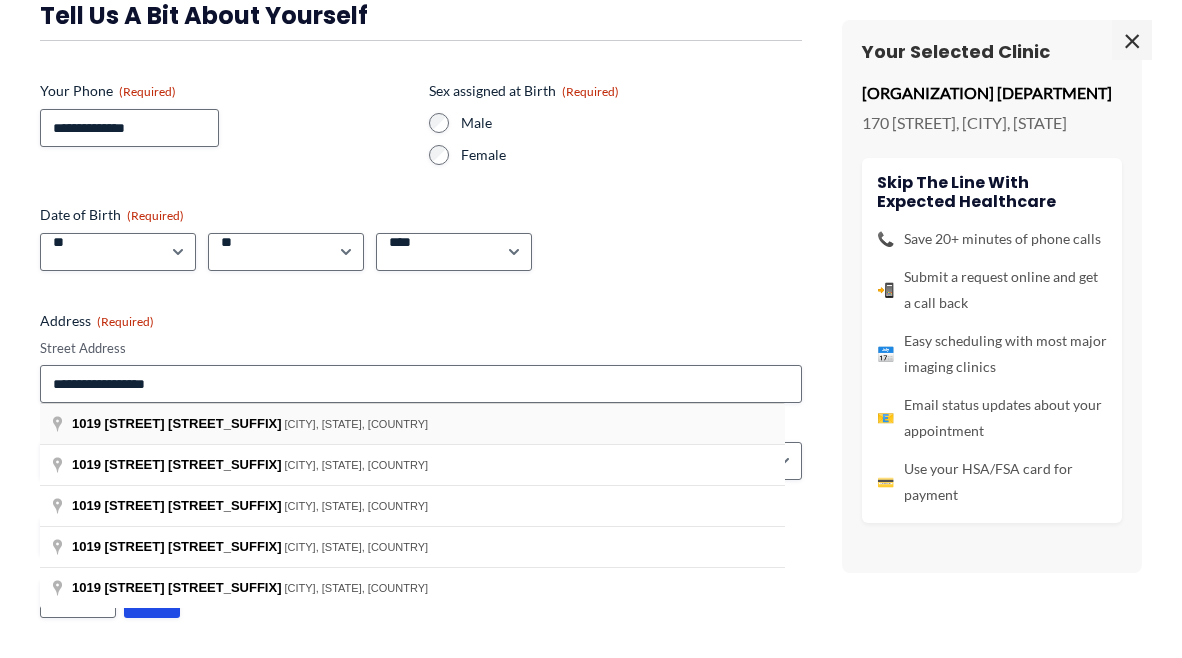 type on "**********" 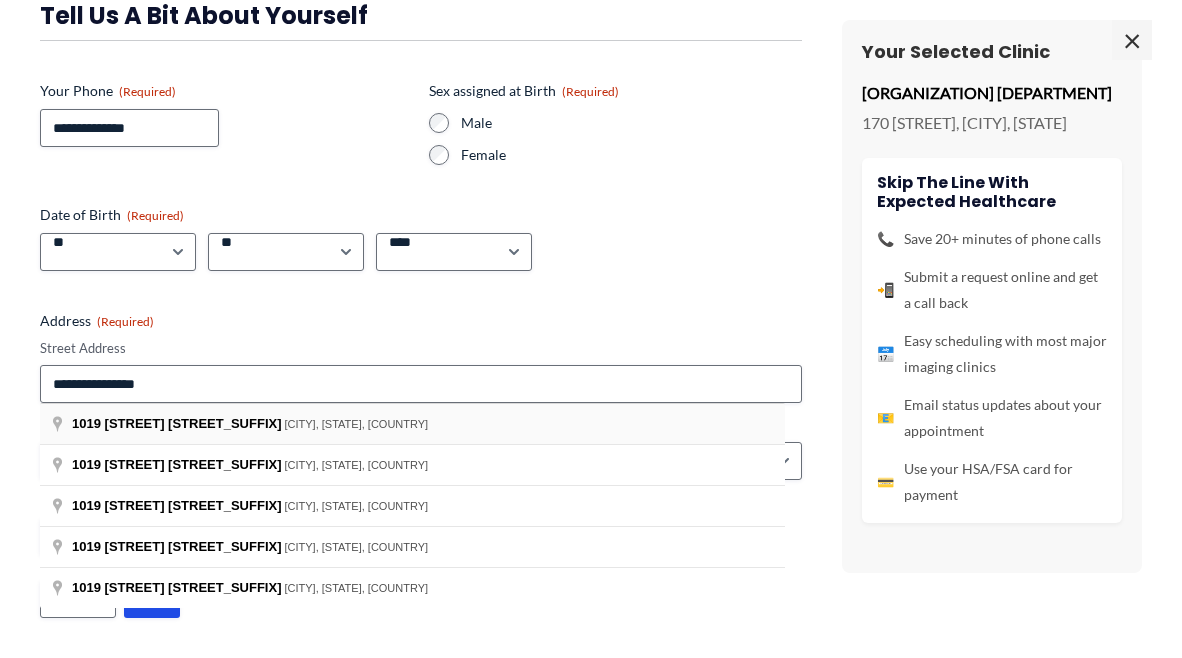 type on "**********" 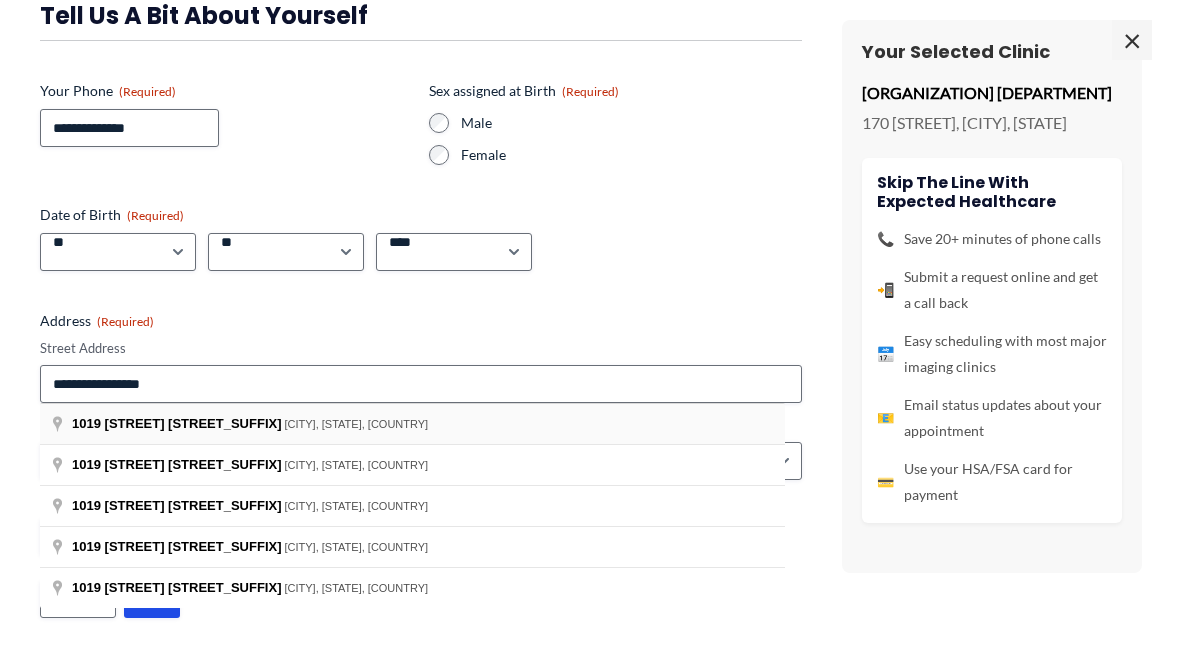 type on "**********" 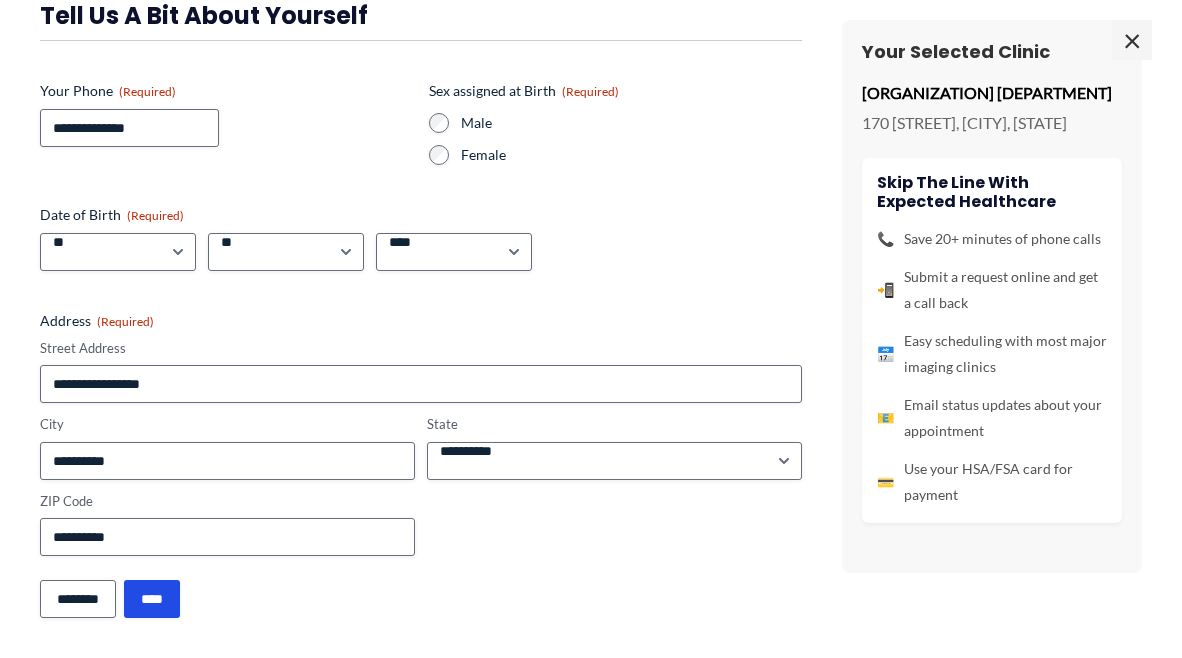 scroll, scrollTop: 545, scrollLeft: 0, axis: vertical 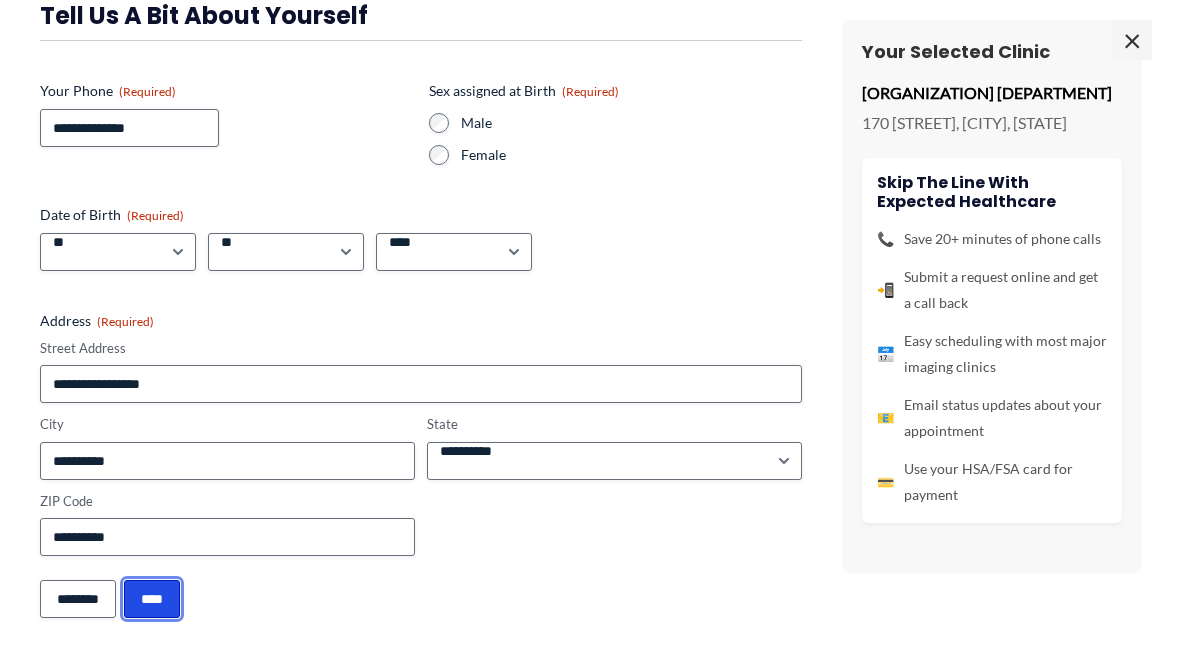 click on "****" at bounding box center [152, 599] 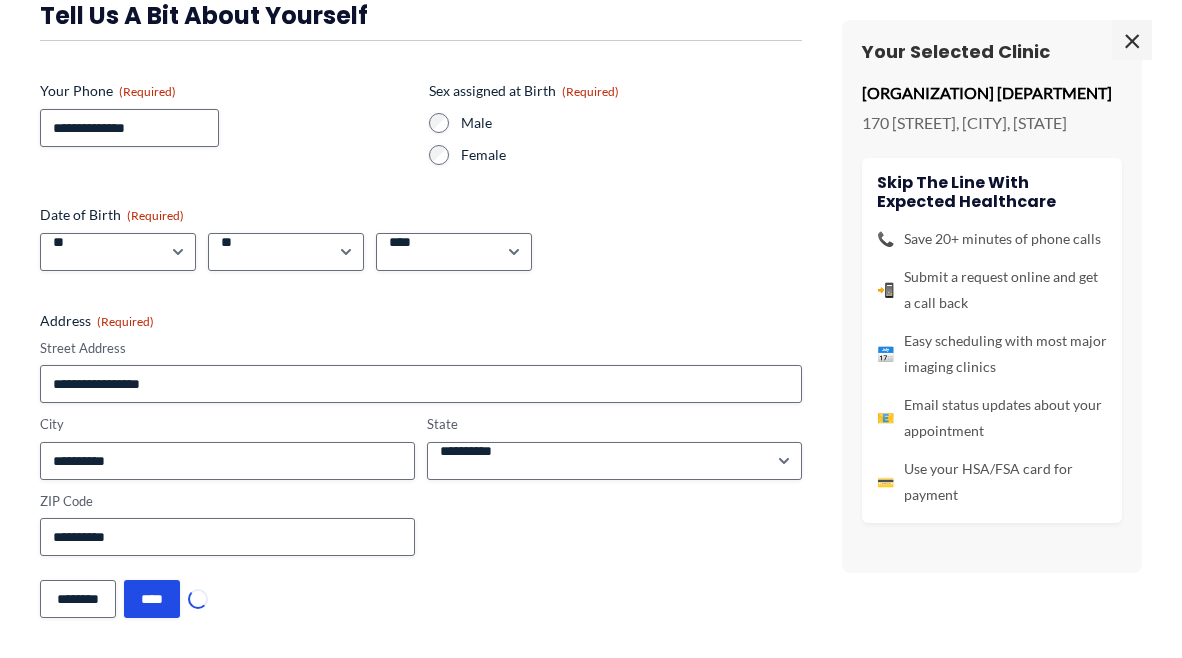 scroll, scrollTop: 494, scrollLeft: 0, axis: vertical 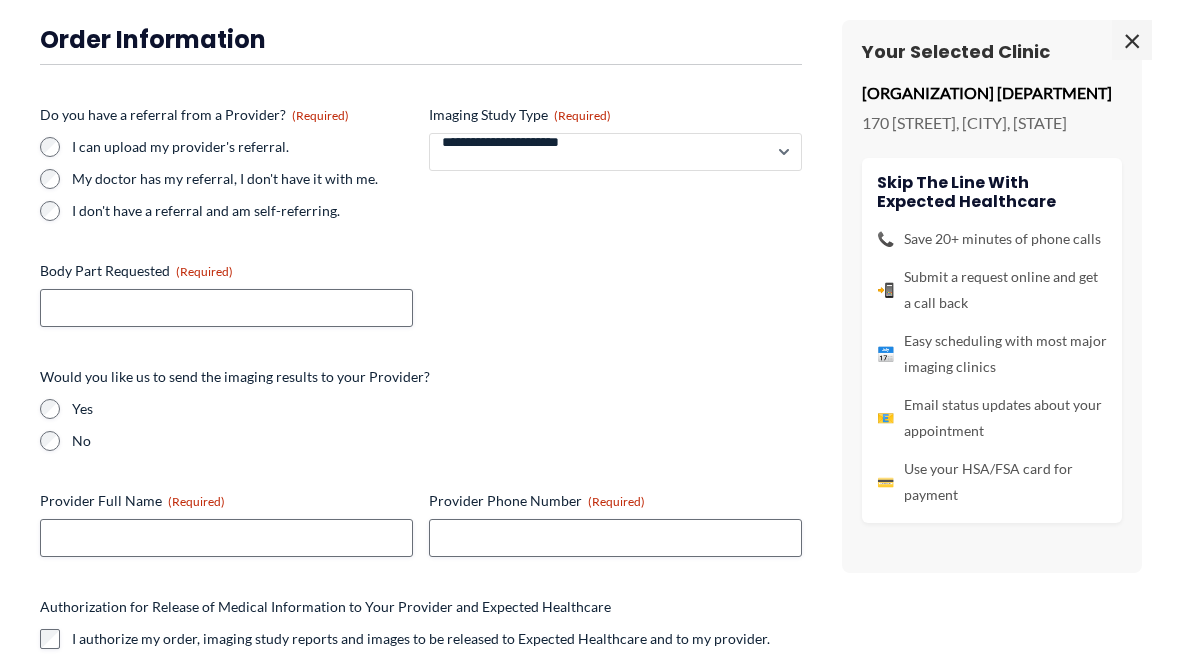 click on "**********" at bounding box center (615, 152) 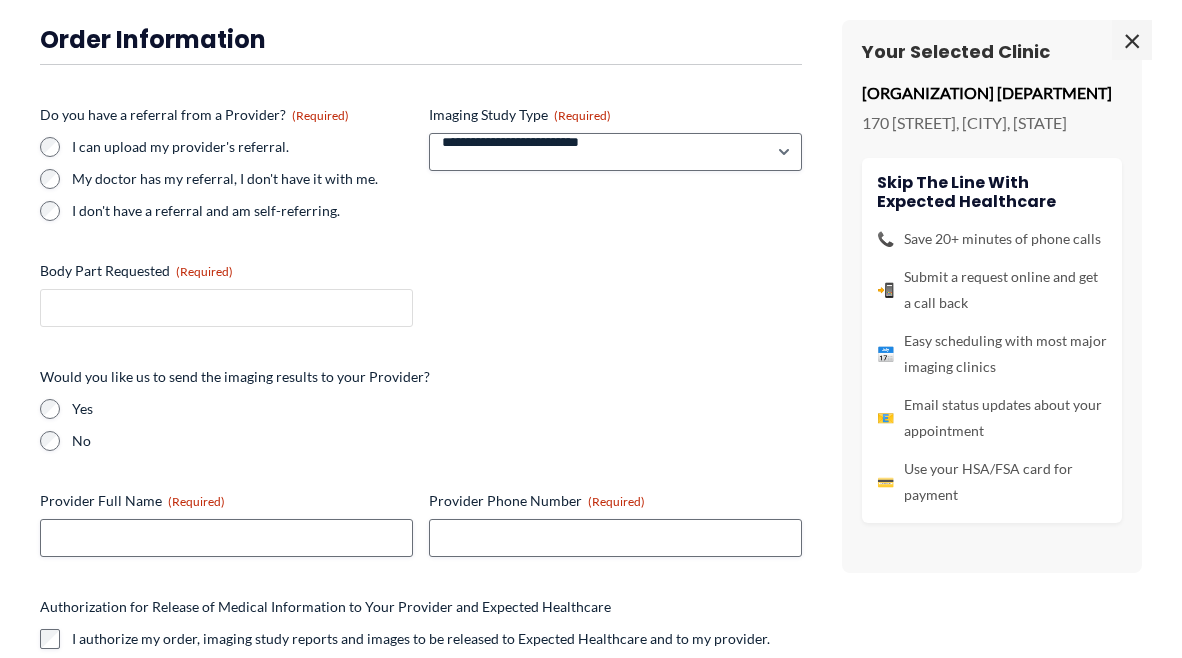 drag, startPoint x: 185, startPoint y: 313, endPoint x: 234, endPoint y: 298, distance: 51.24451 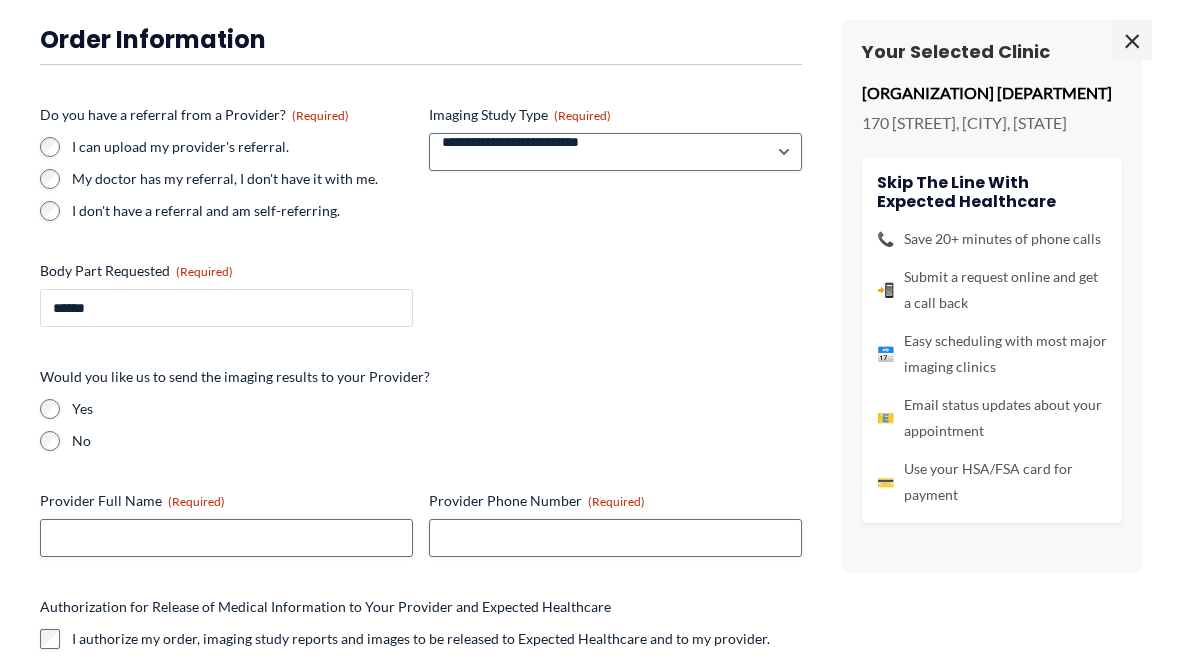 type on "******" 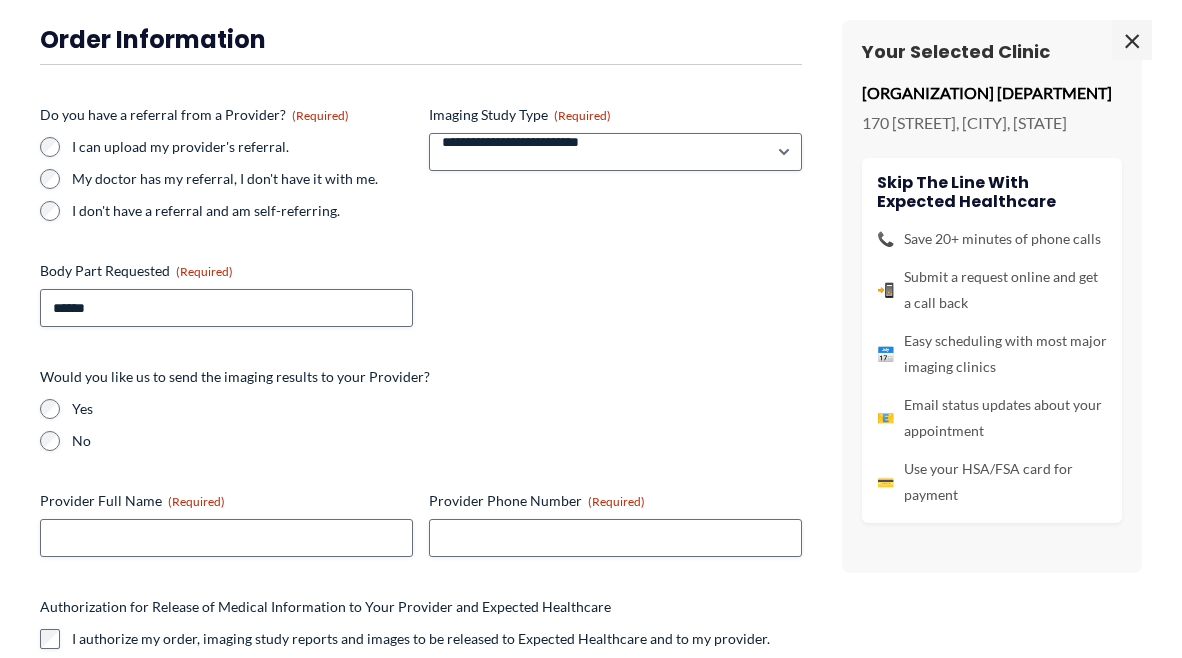 click on "Would you like us to send the imaging results to your Provider?
Yes
No" at bounding box center (421, 409) 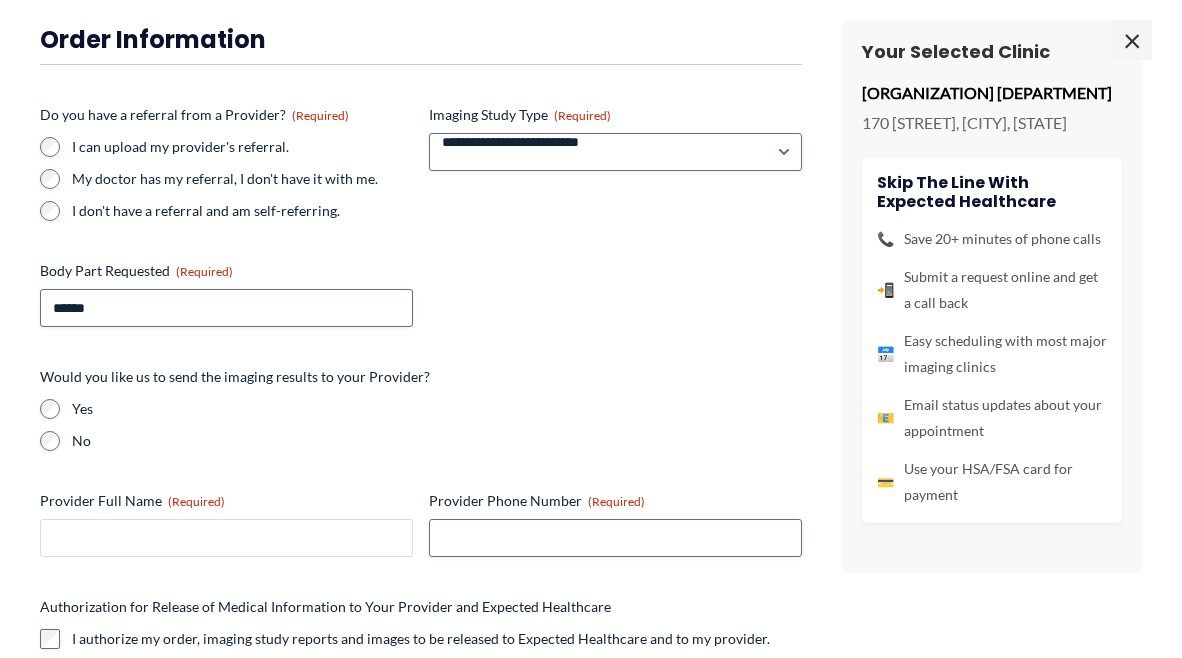 drag, startPoint x: 113, startPoint y: 539, endPoint x: 288, endPoint y: 507, distance: 177.90166 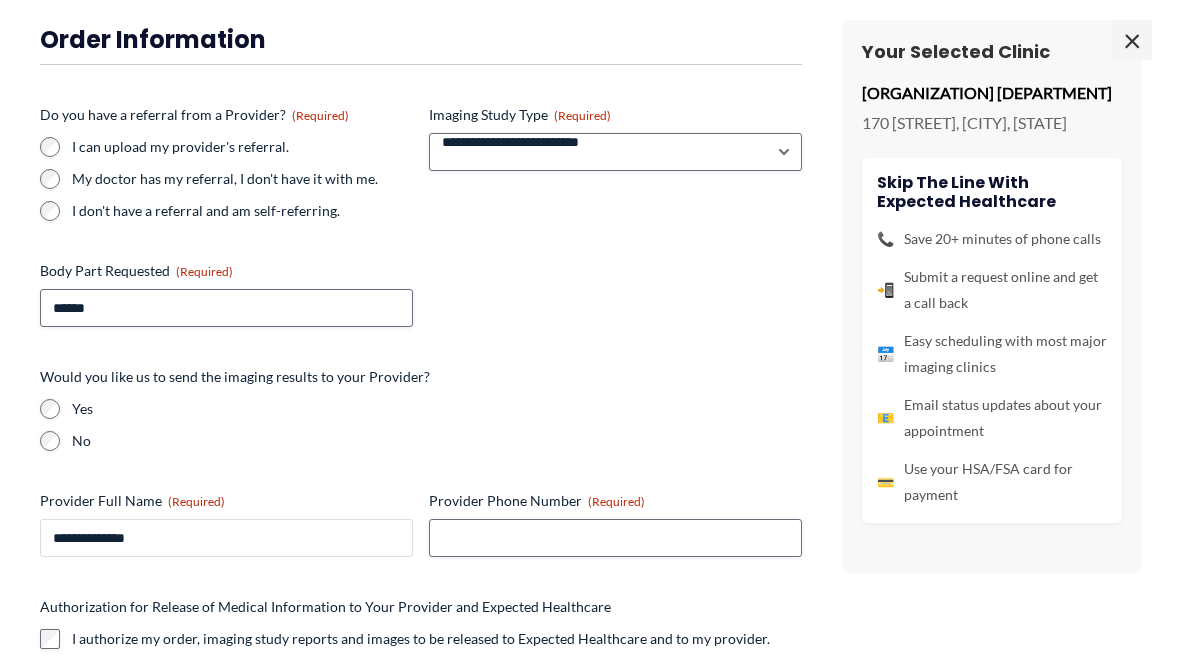 type on "**********" 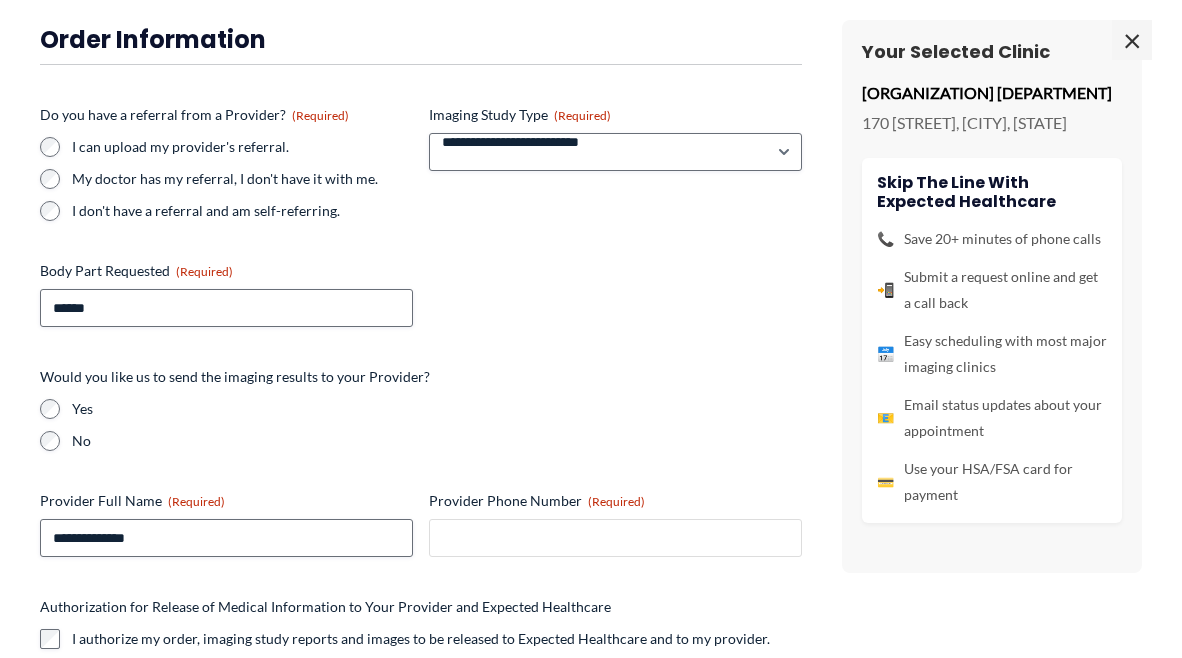 type on "**********" 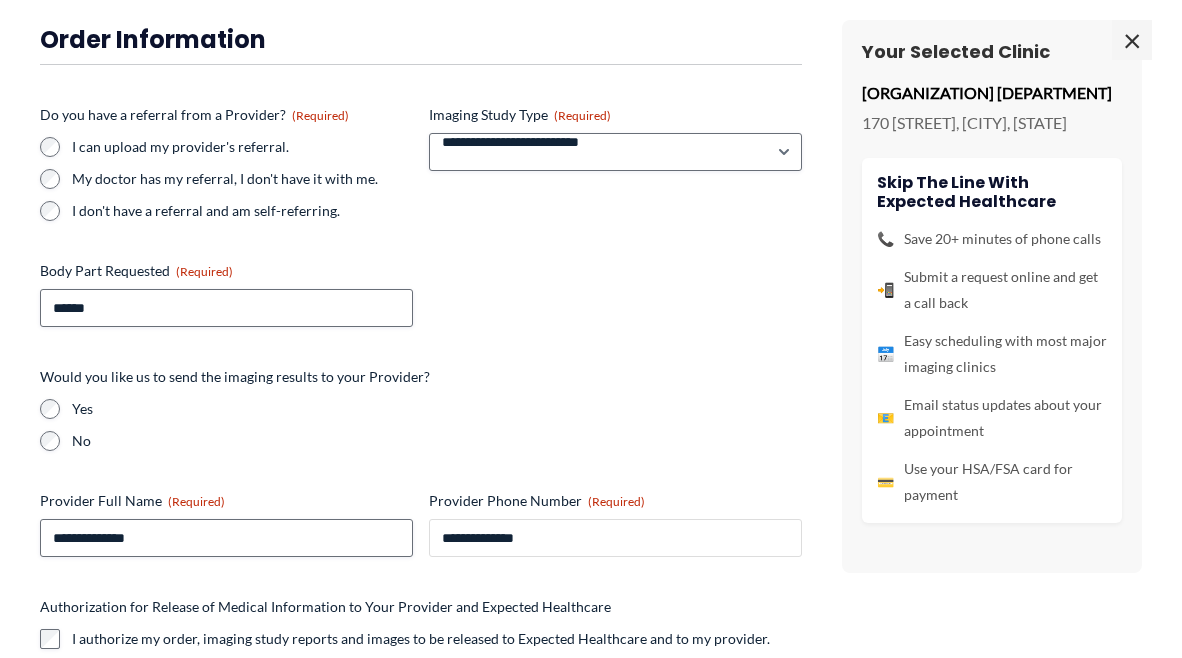 click on "**********" at bounding box center (615, 538) 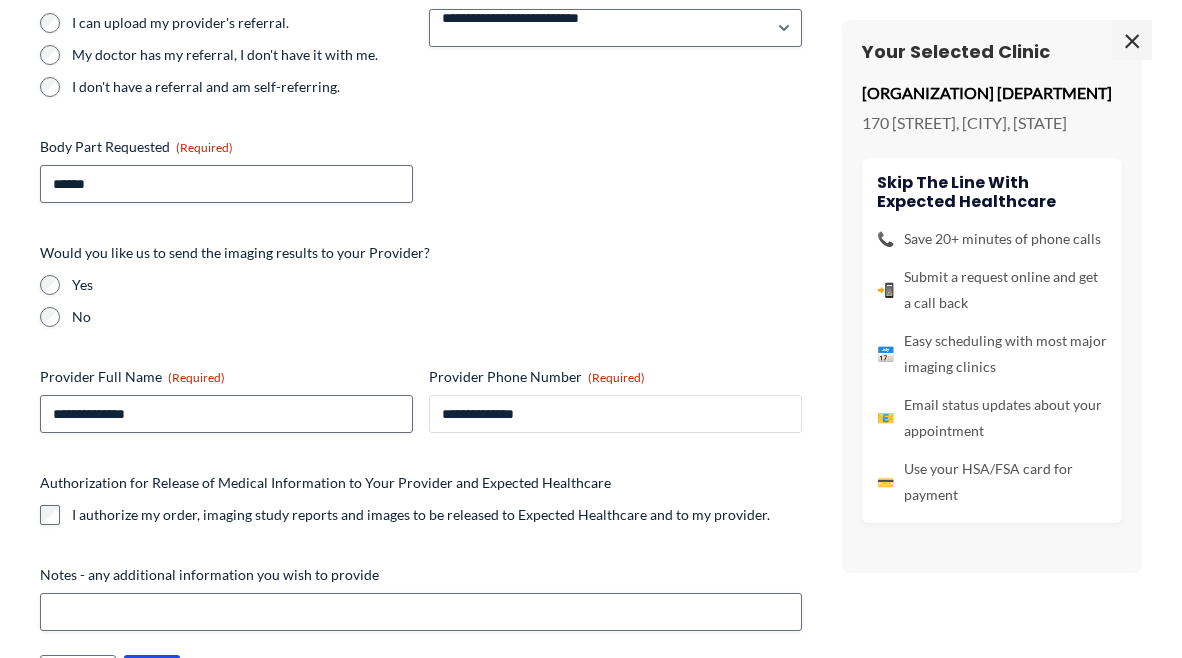 scroll, scrollTop: 364, scrollLeft: 0, axis: vertical 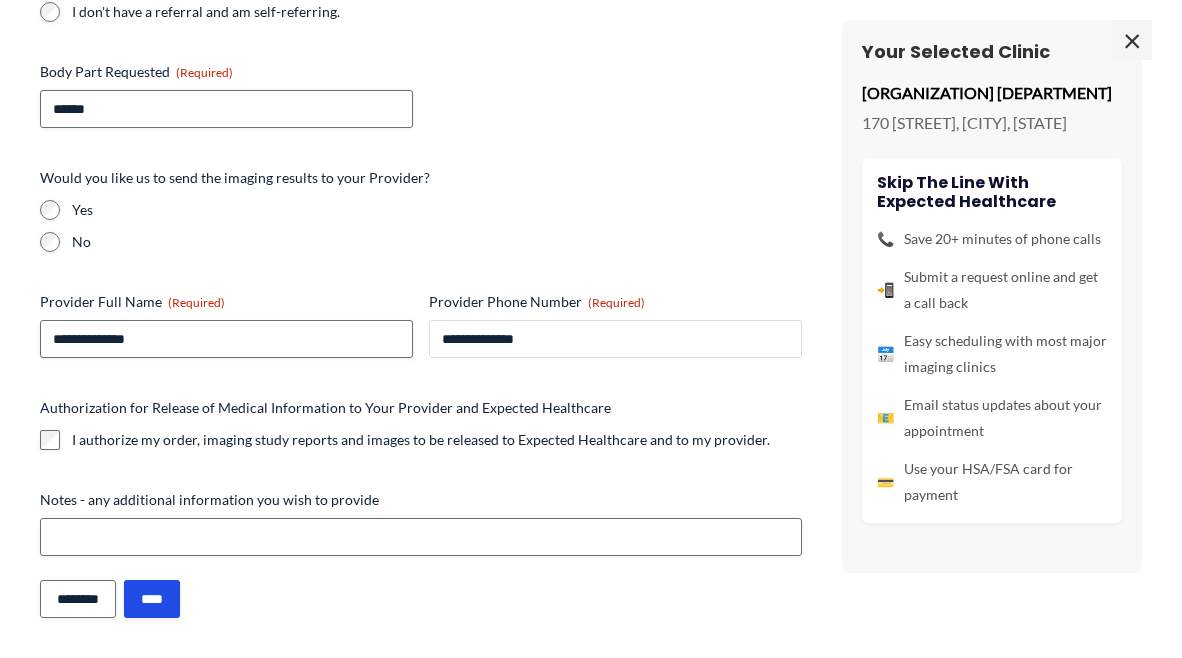 type on "**********" 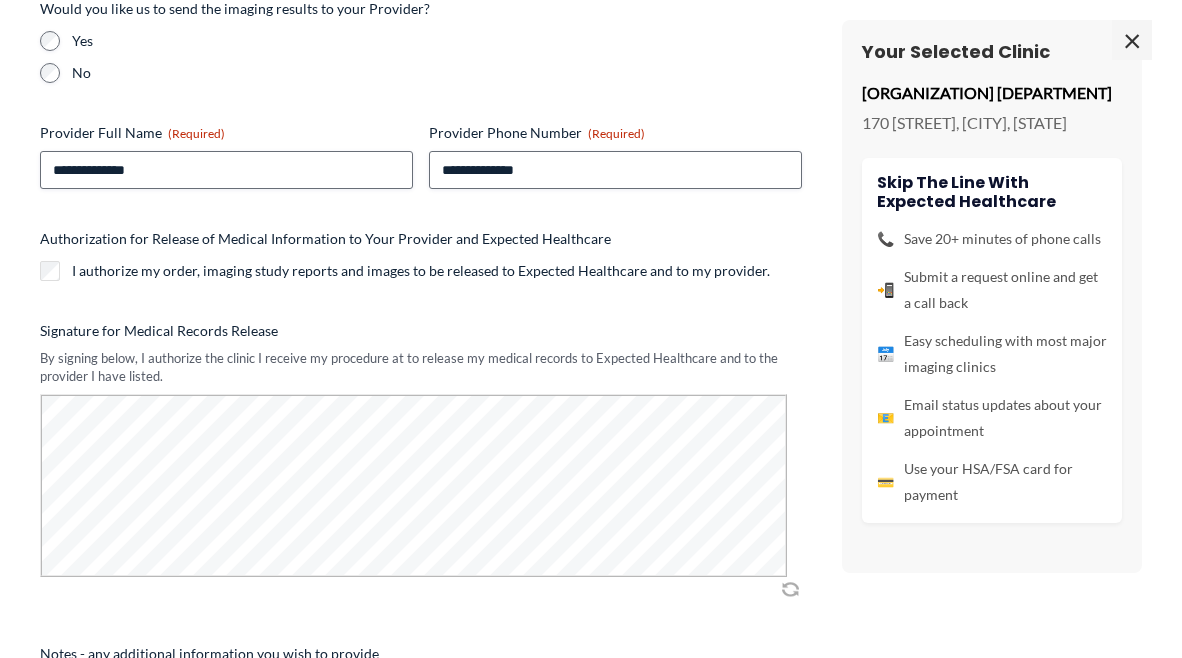 scroll, scrollTop: 687, scrollLeft: 0, axis: vertical 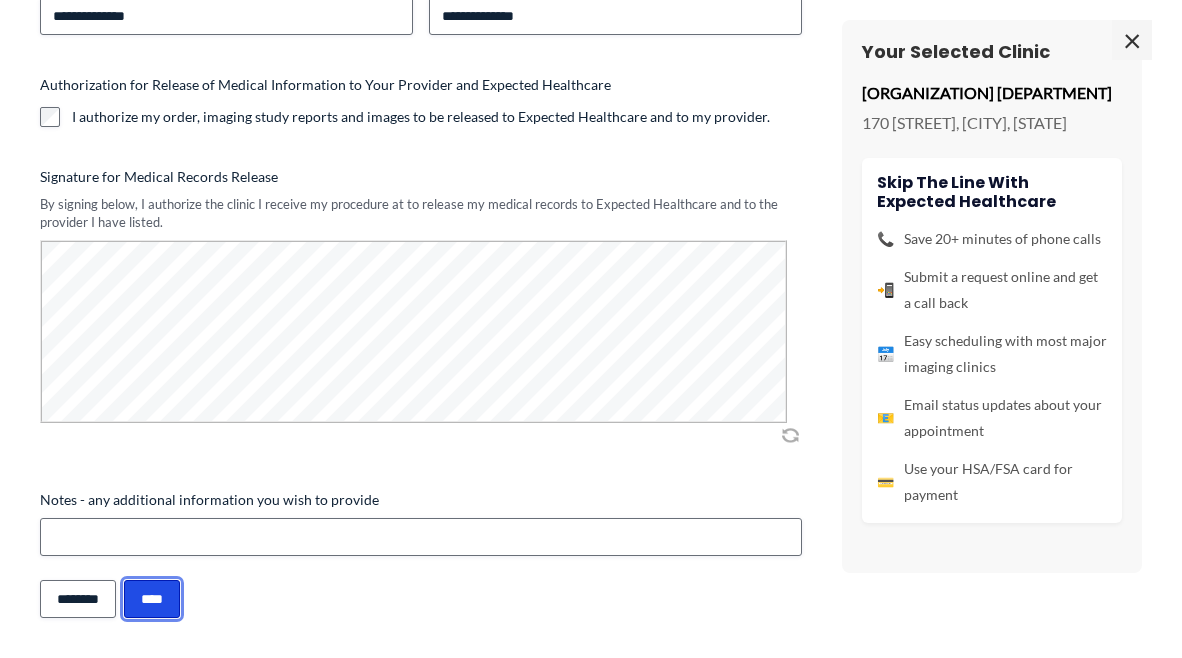 drag, startPoint x: 168, startPoint y: 607, endPoint x: 198, endPoint y: 604, distance: 30.149628 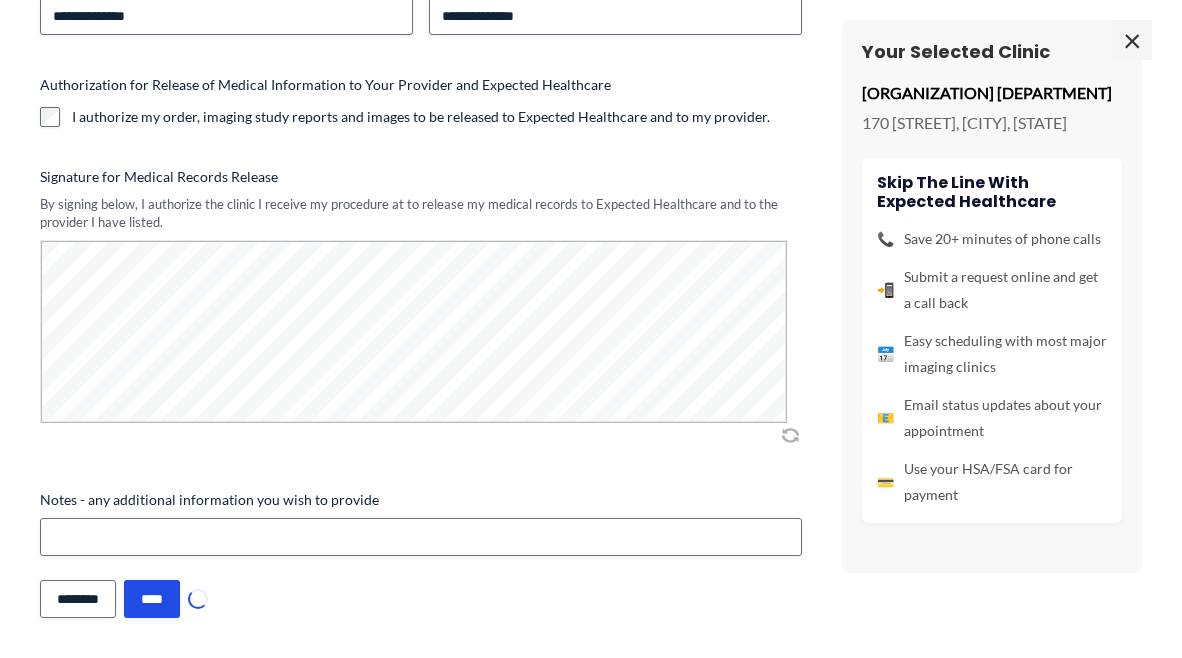scroll, scrollTop: 330, scrollLeft: 0, axis: vertical 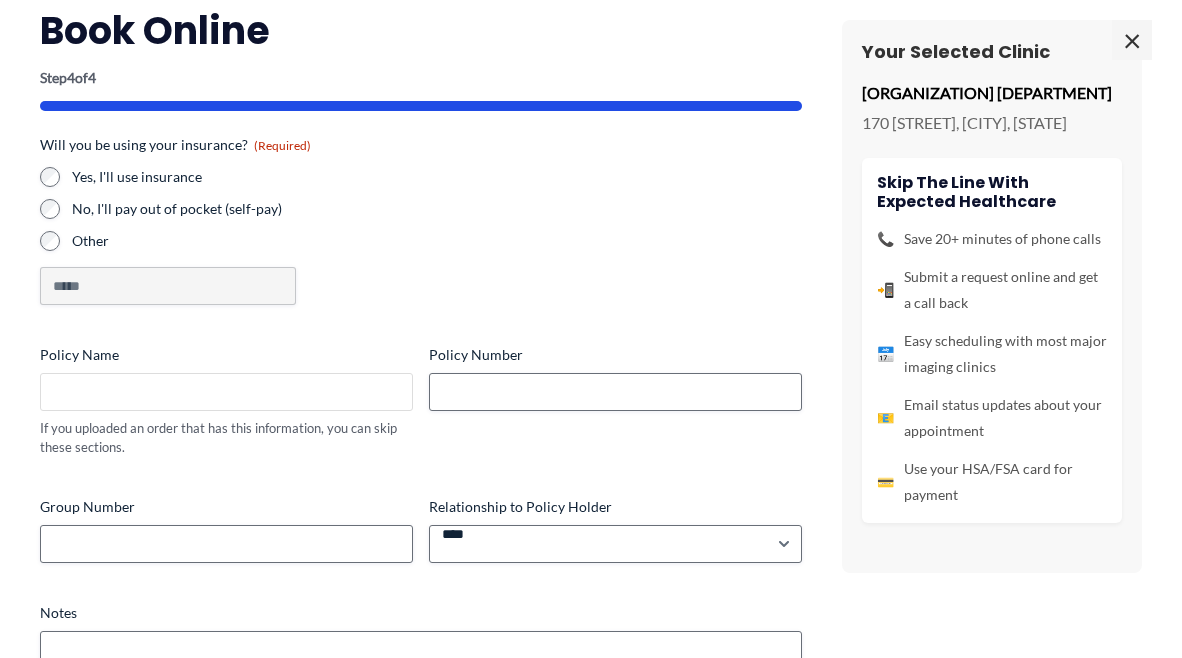 click on "Policy Name" at bounding box center [226, 392] 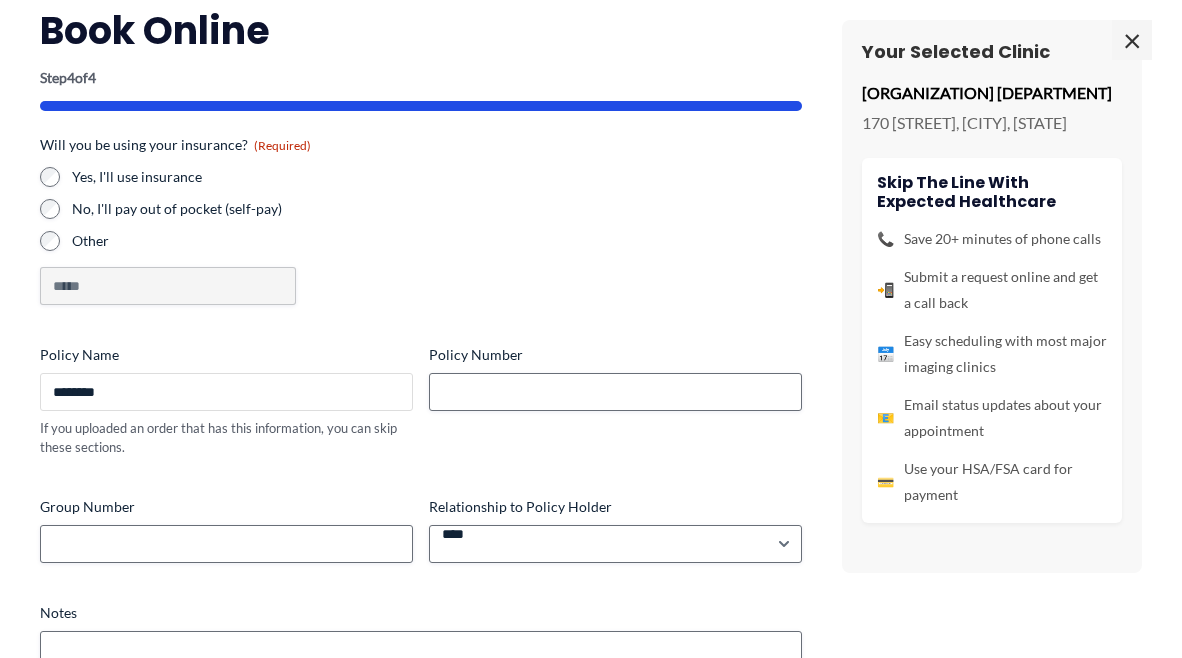 type on "********" 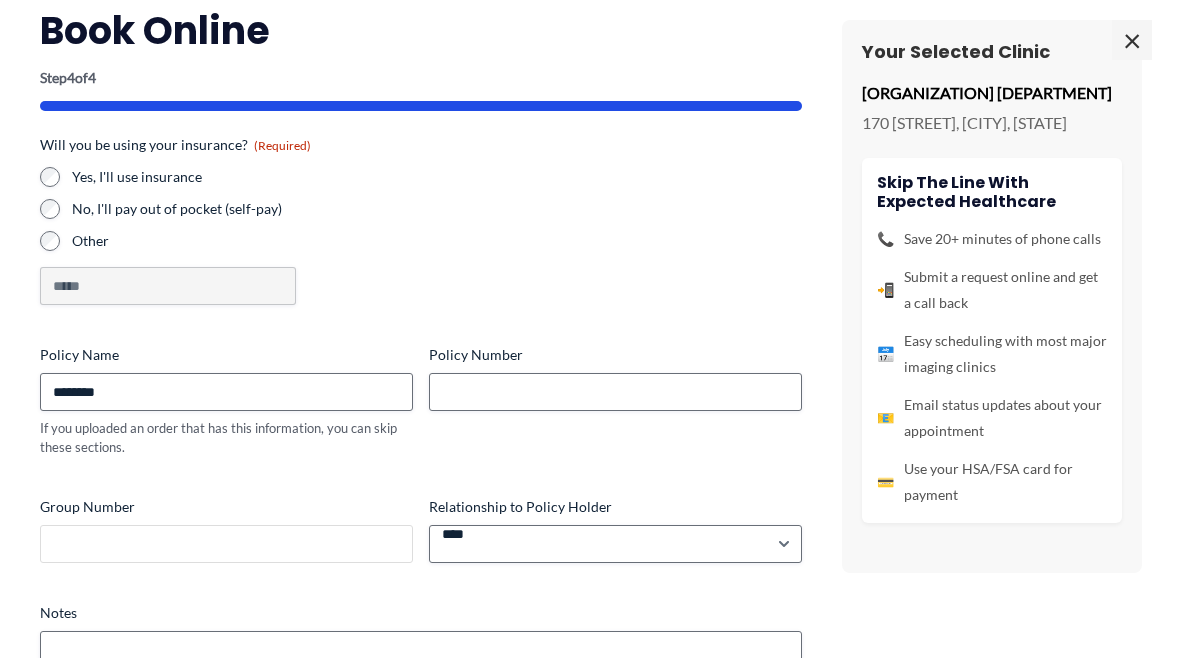 click on "Group Number" at bounding box center (226, 544) 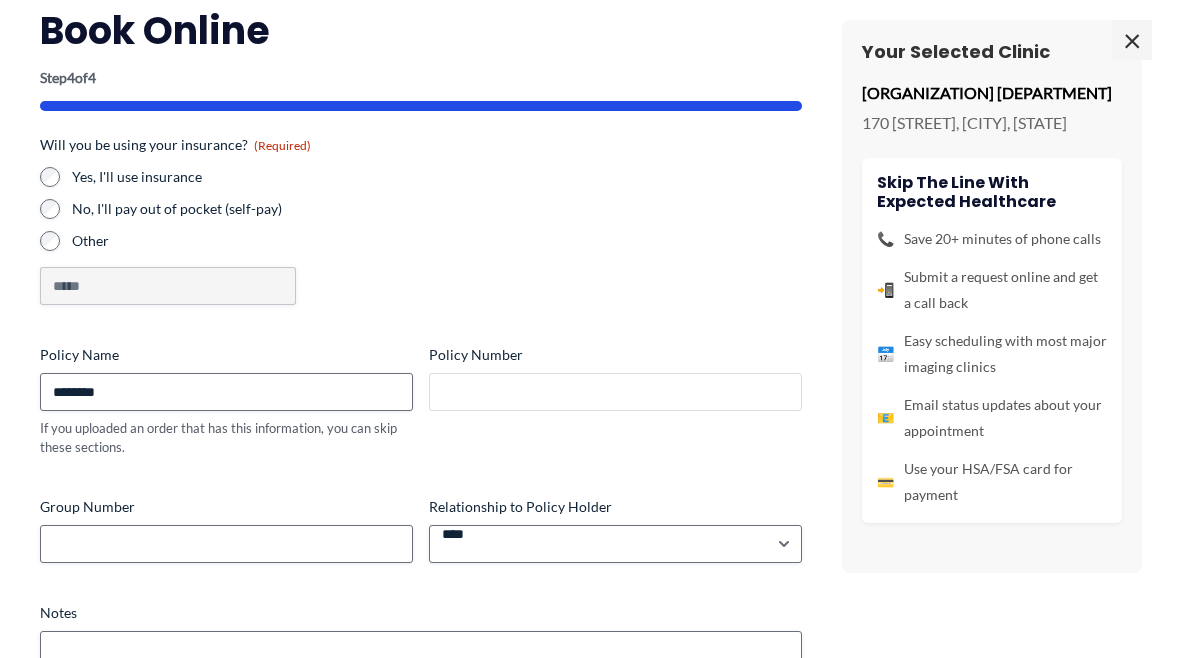 click on "Policy Number" at bounding box center [615, 392] 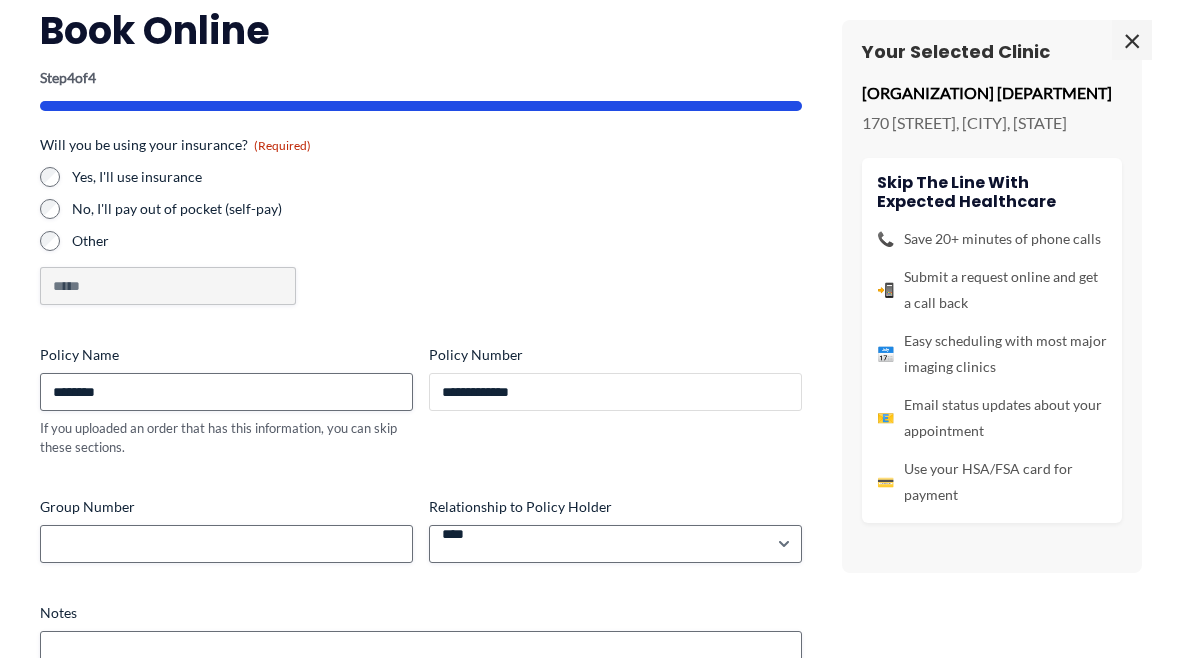 type on "**********" 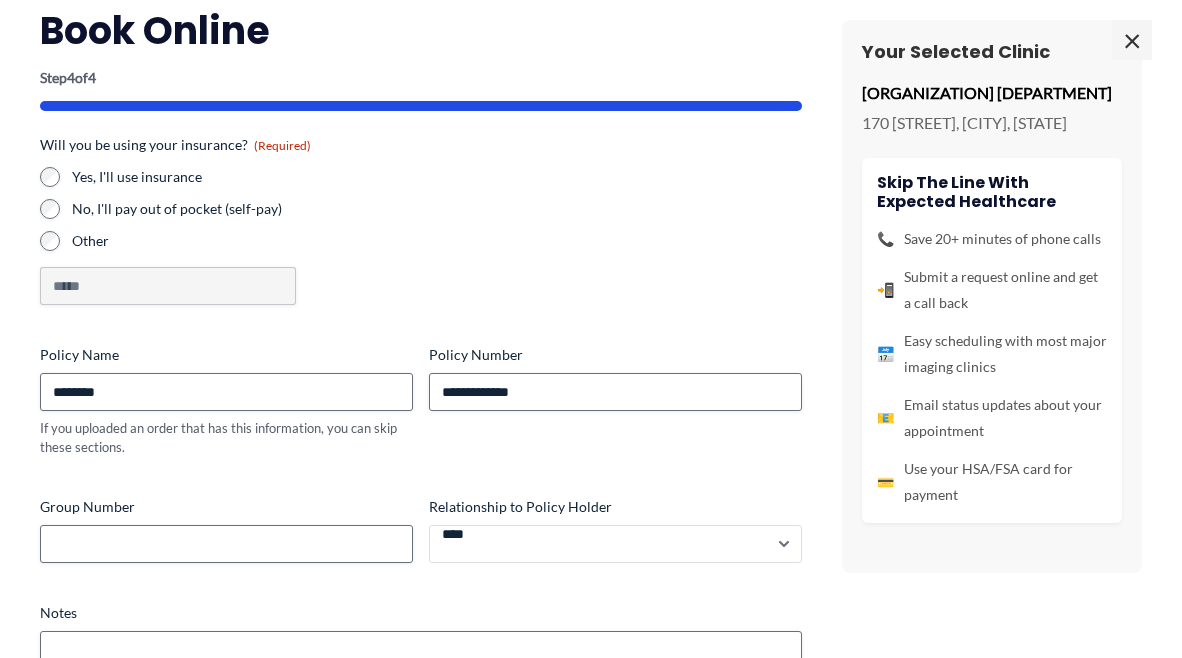 click on "**** ****** ********* *****" at bounding box center (615, 544) 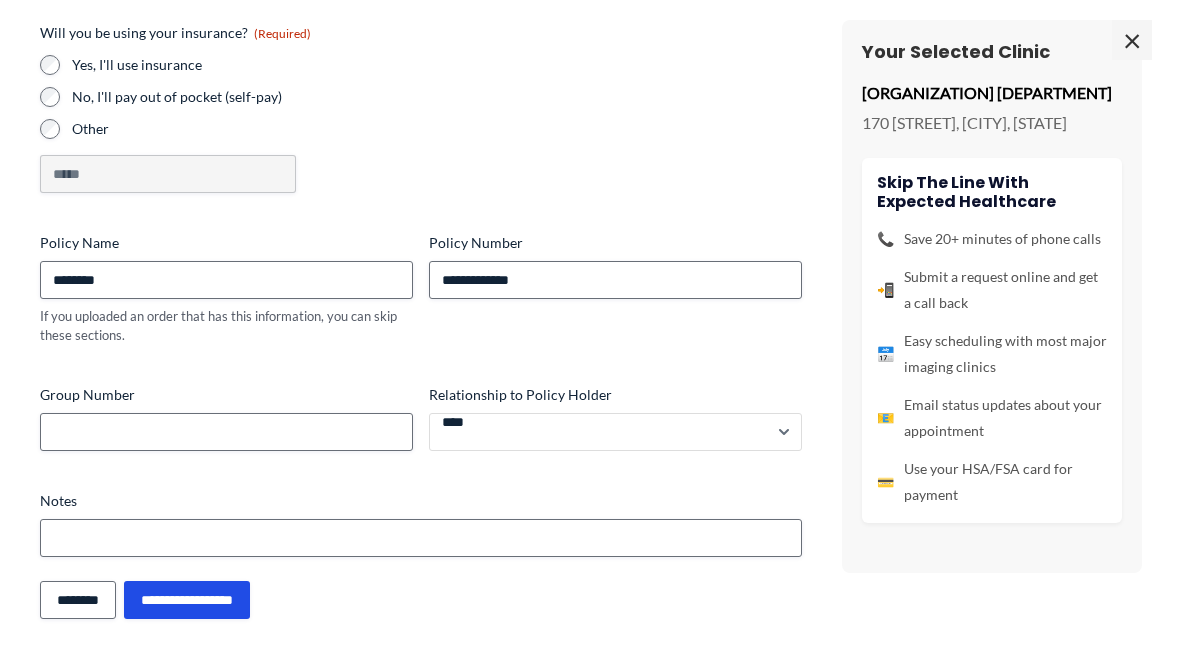 scroll, scrollTop: 466, scrollLeft: 0, axis: vertical 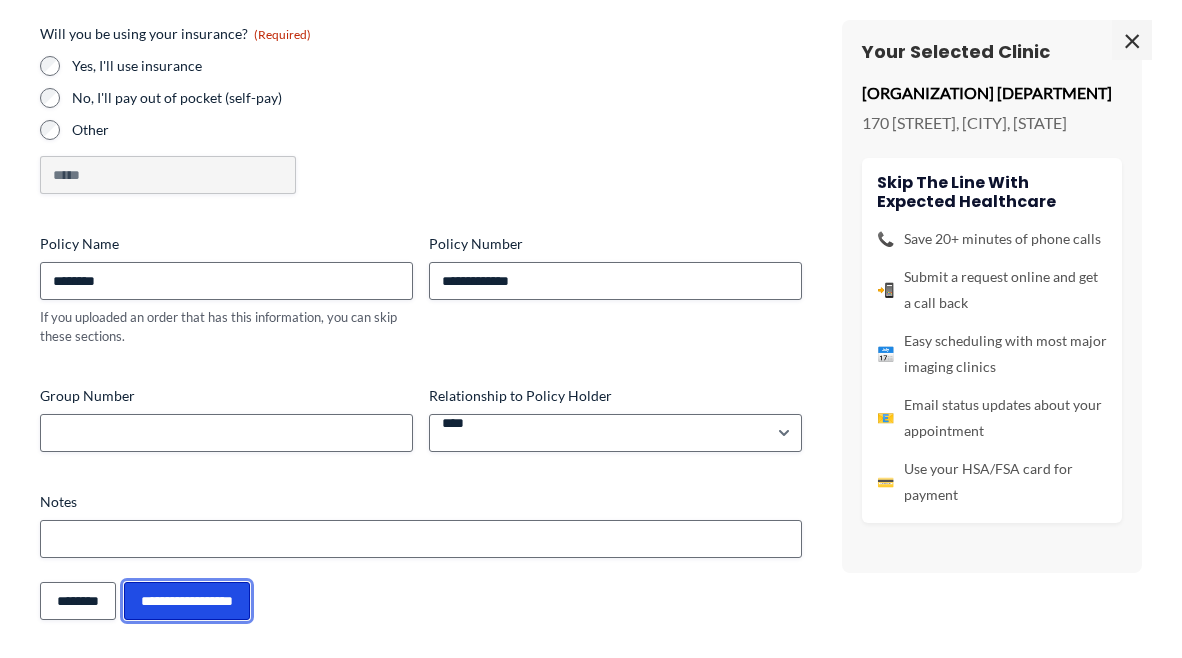 drag, startPoint x: 225, startPoint y: 606, endPoint x: 272, endPoint y: 599, distance: 47.518417 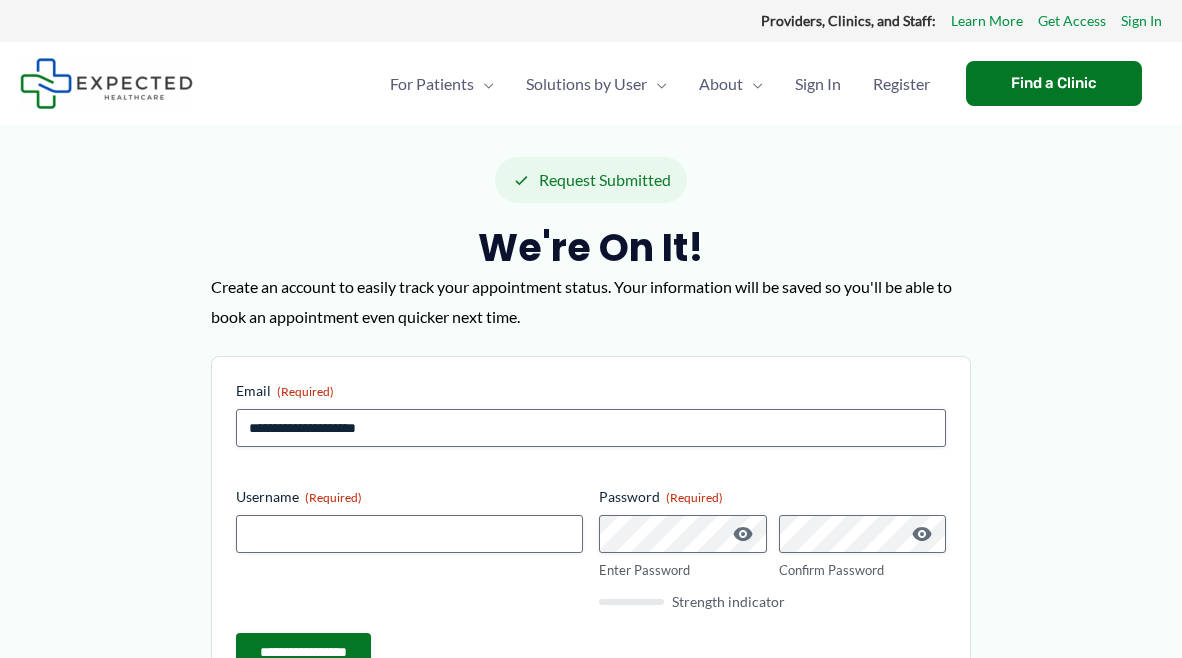 scroll, scrollTop: 0, scrollLeft: 0, axis: both 